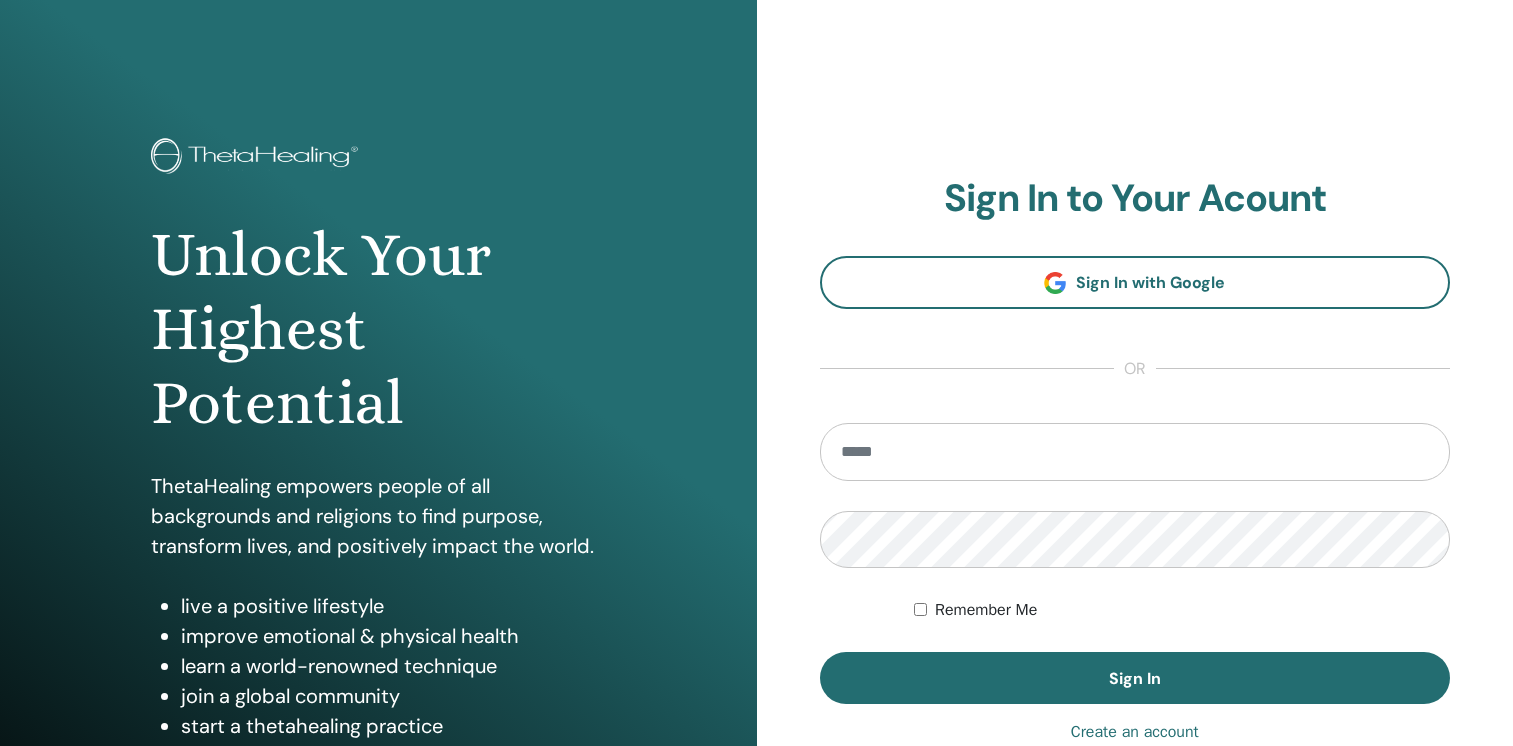 scroll, scrollTop: 0, scrollLeft: 0, axis: both 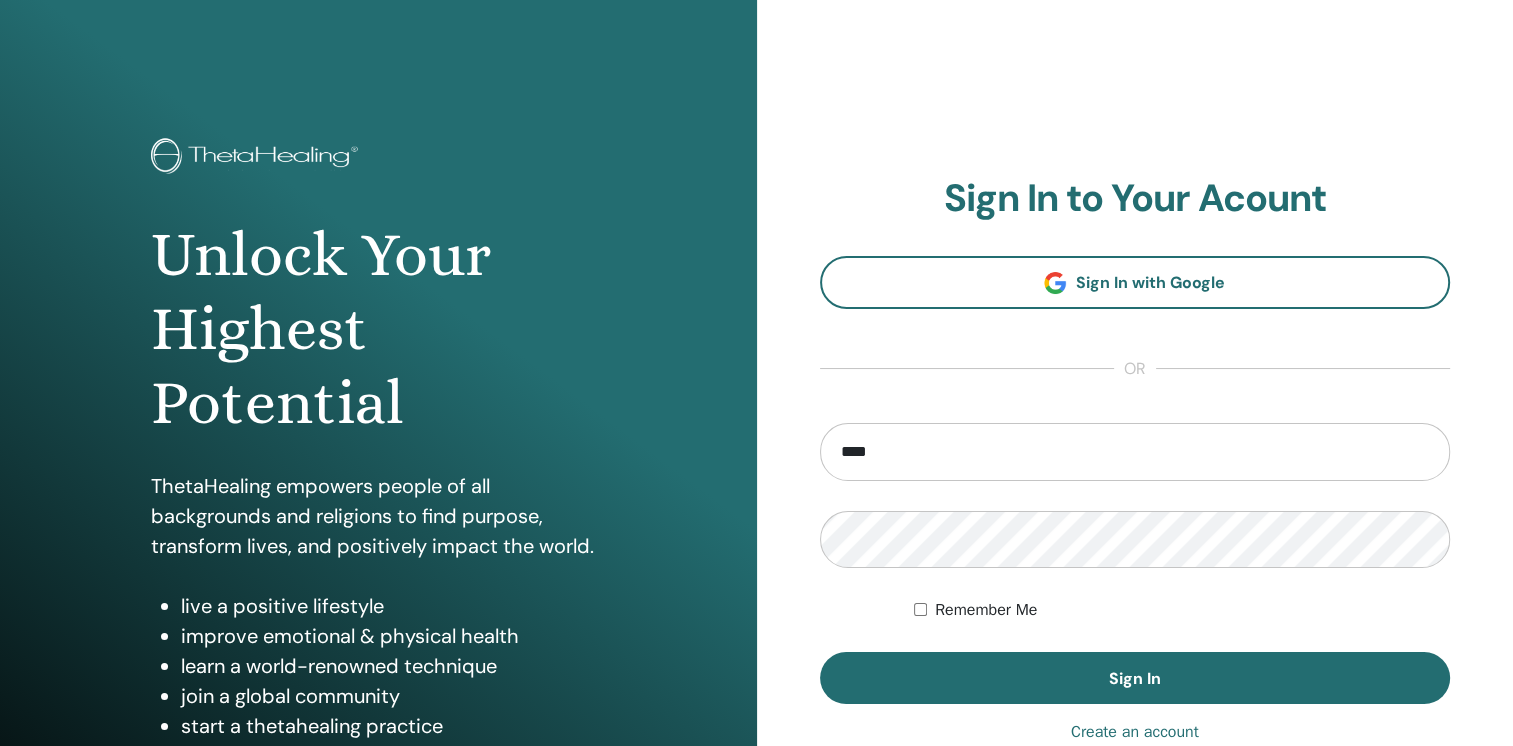type on "**********" 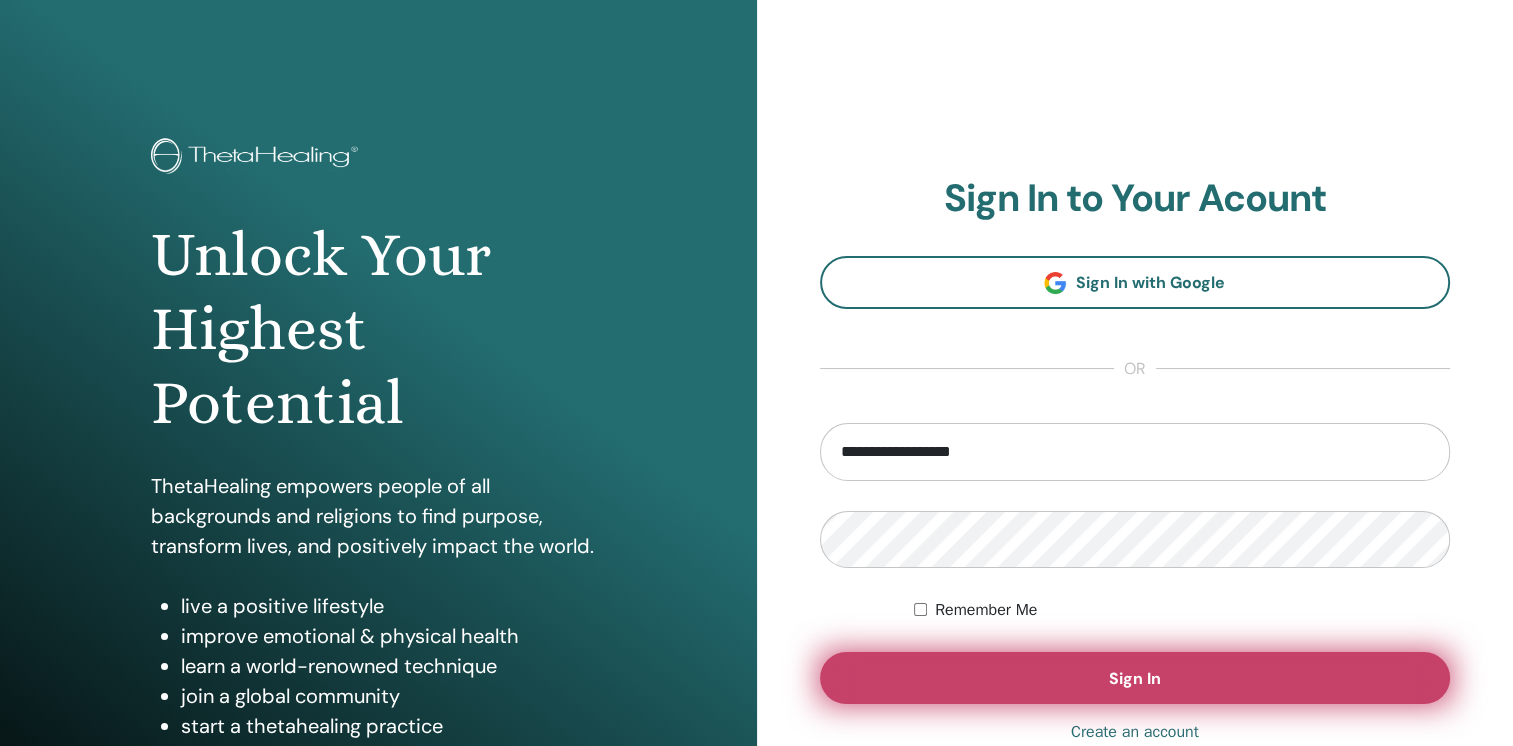click on "Sign In" at bounding box center [1135, 678] 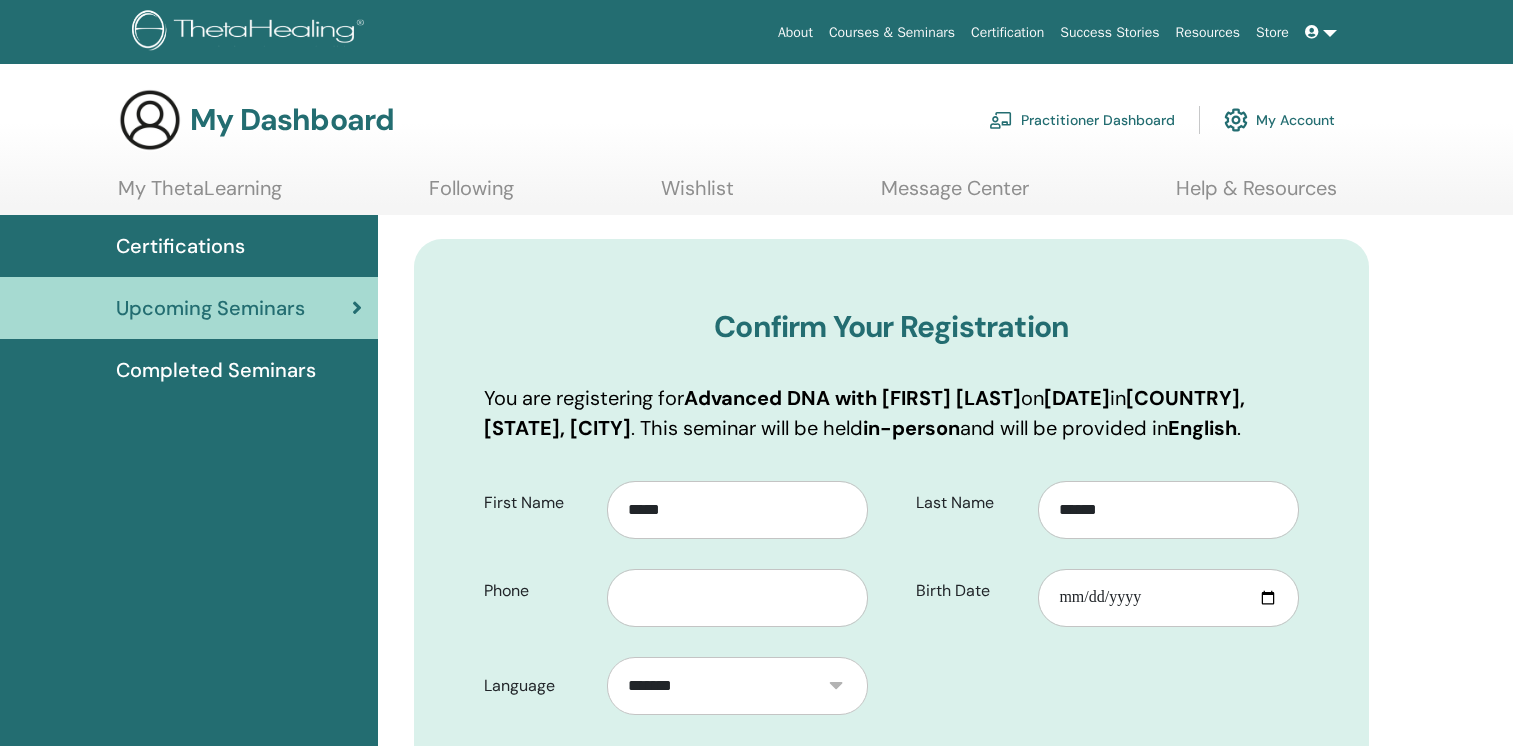 scroll, scrollTop: 0, scrollLeft: 0, axis: both 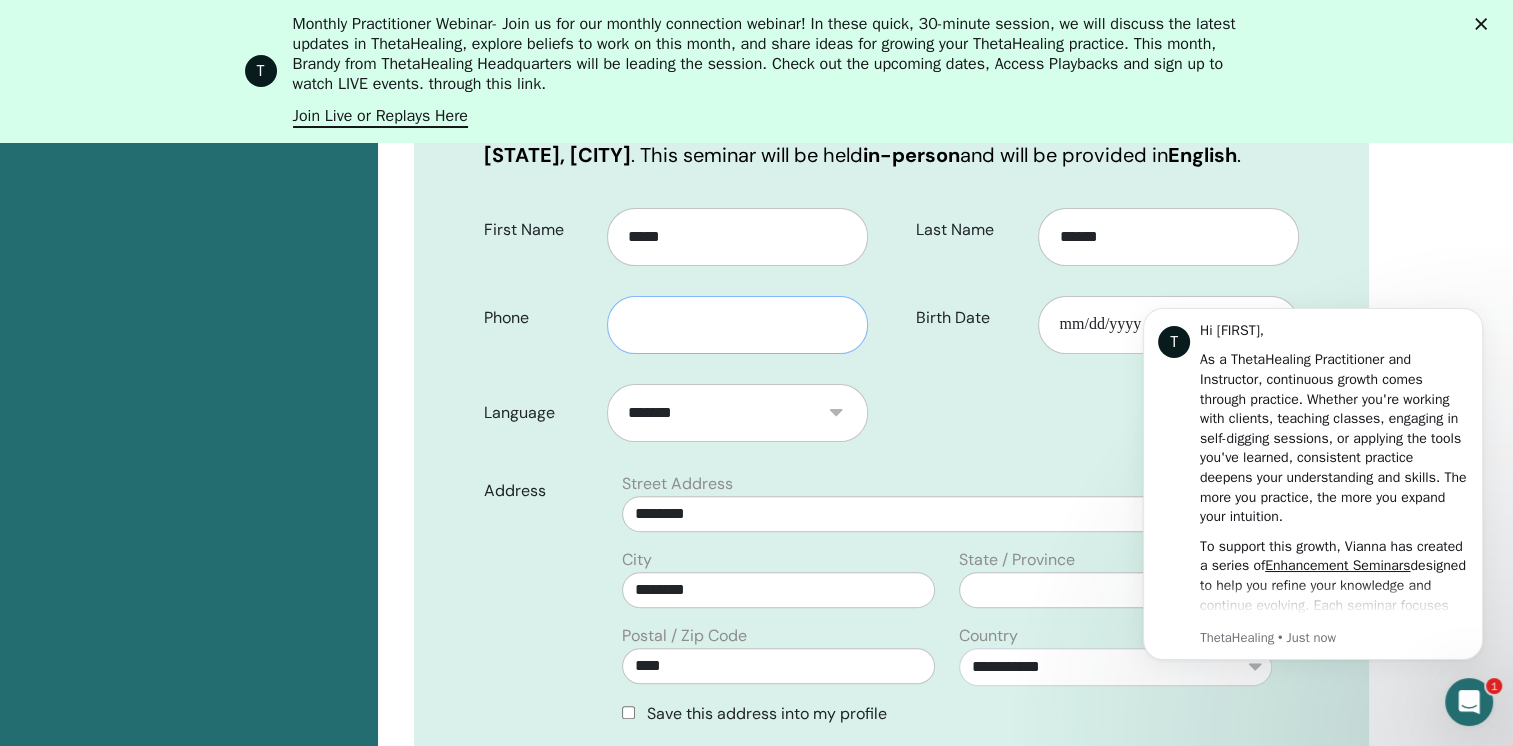 click at bounding box center [737, 325] 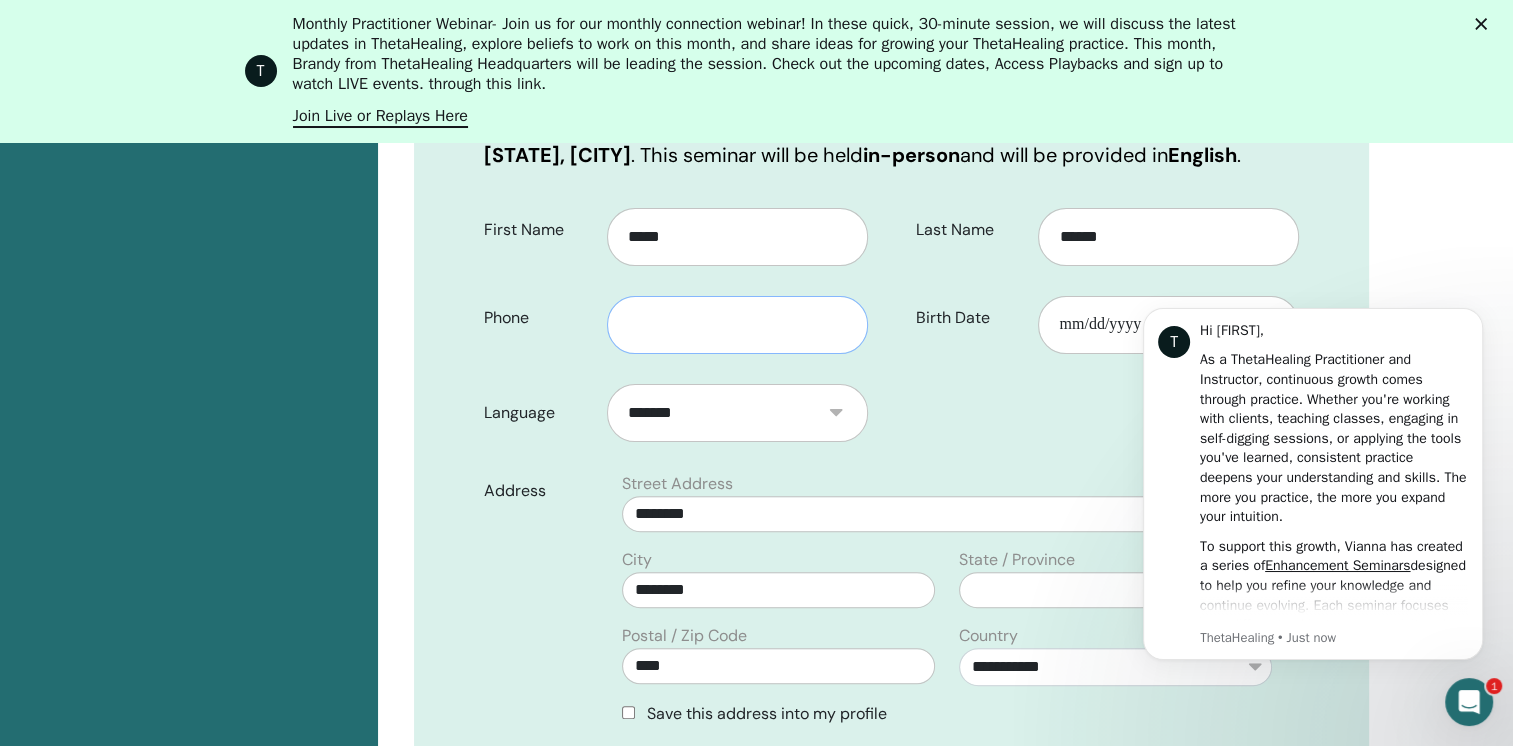 type on "**********" 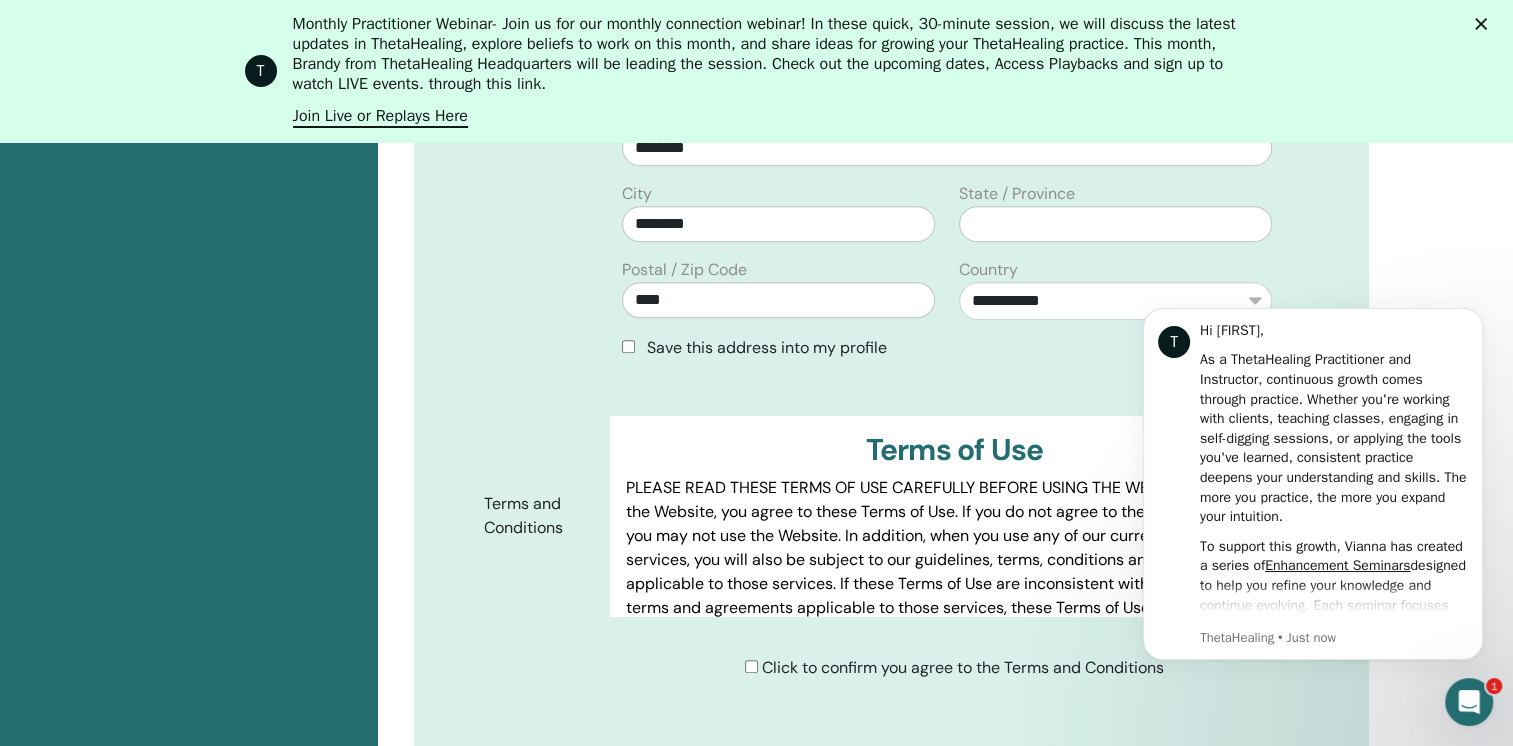 scroll, scrollTop: 834, scrollLeft: 0, axis: vertical 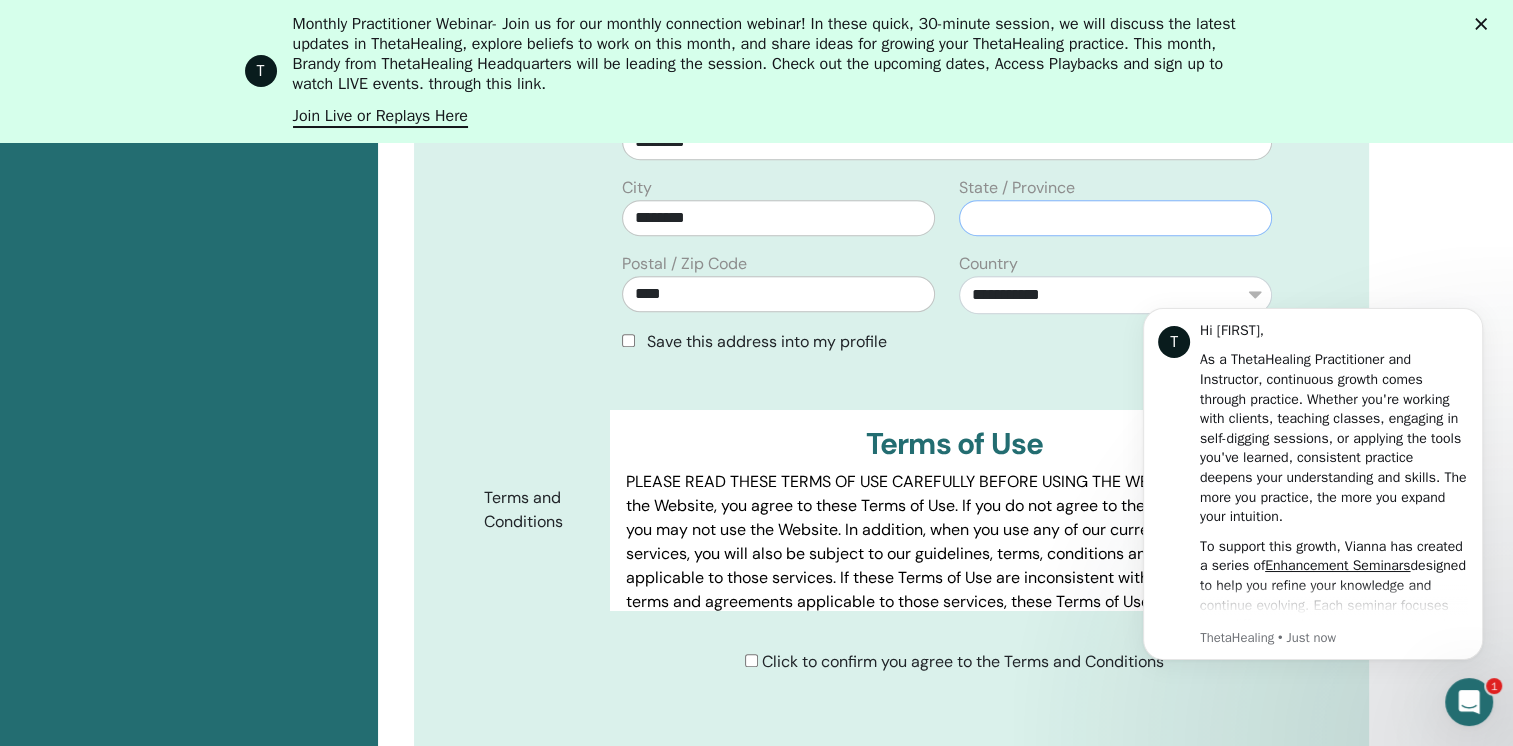 click at bounding box center (1115, 218) 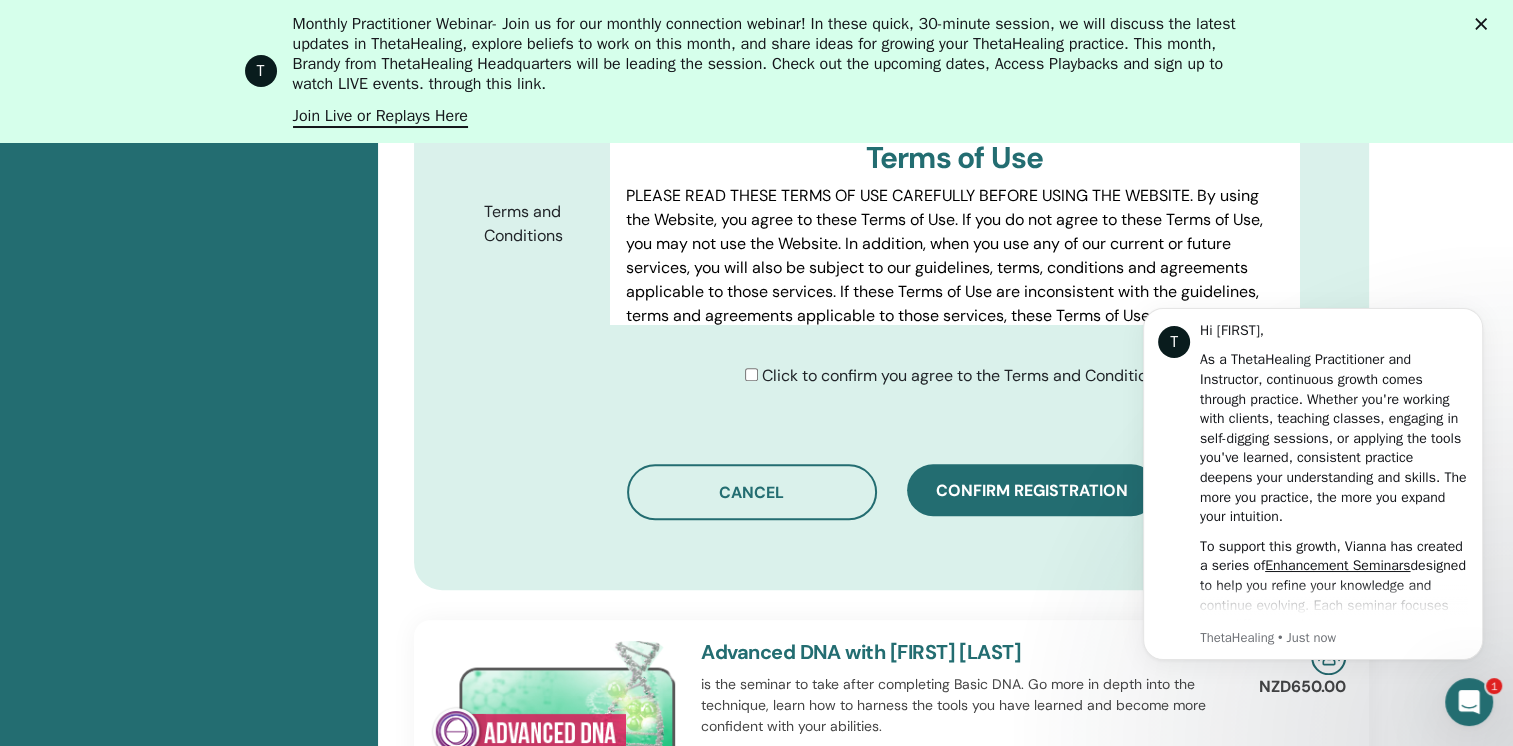scroll, scrollTop: 1136, scrollLeft: 0, axis: vertical 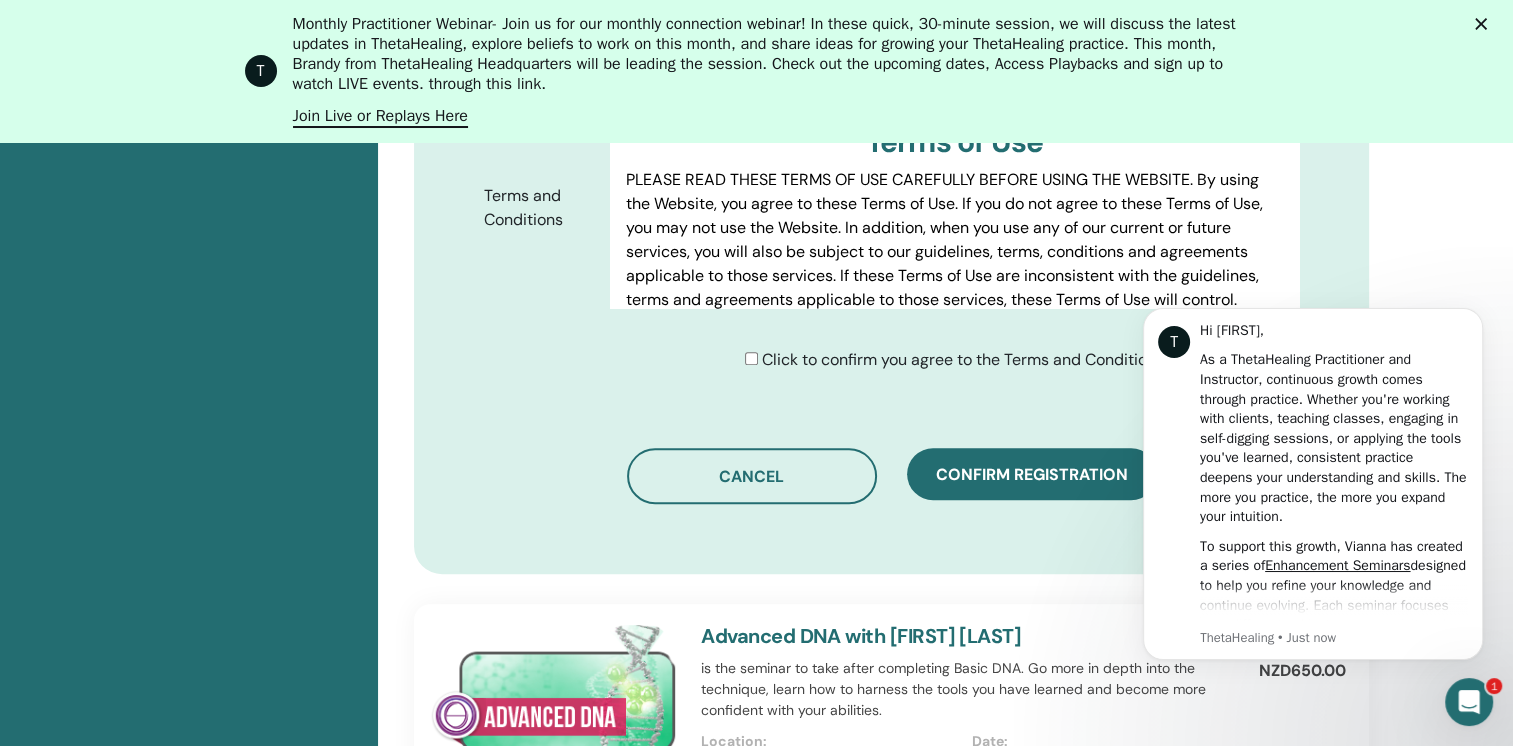 type on "*******" 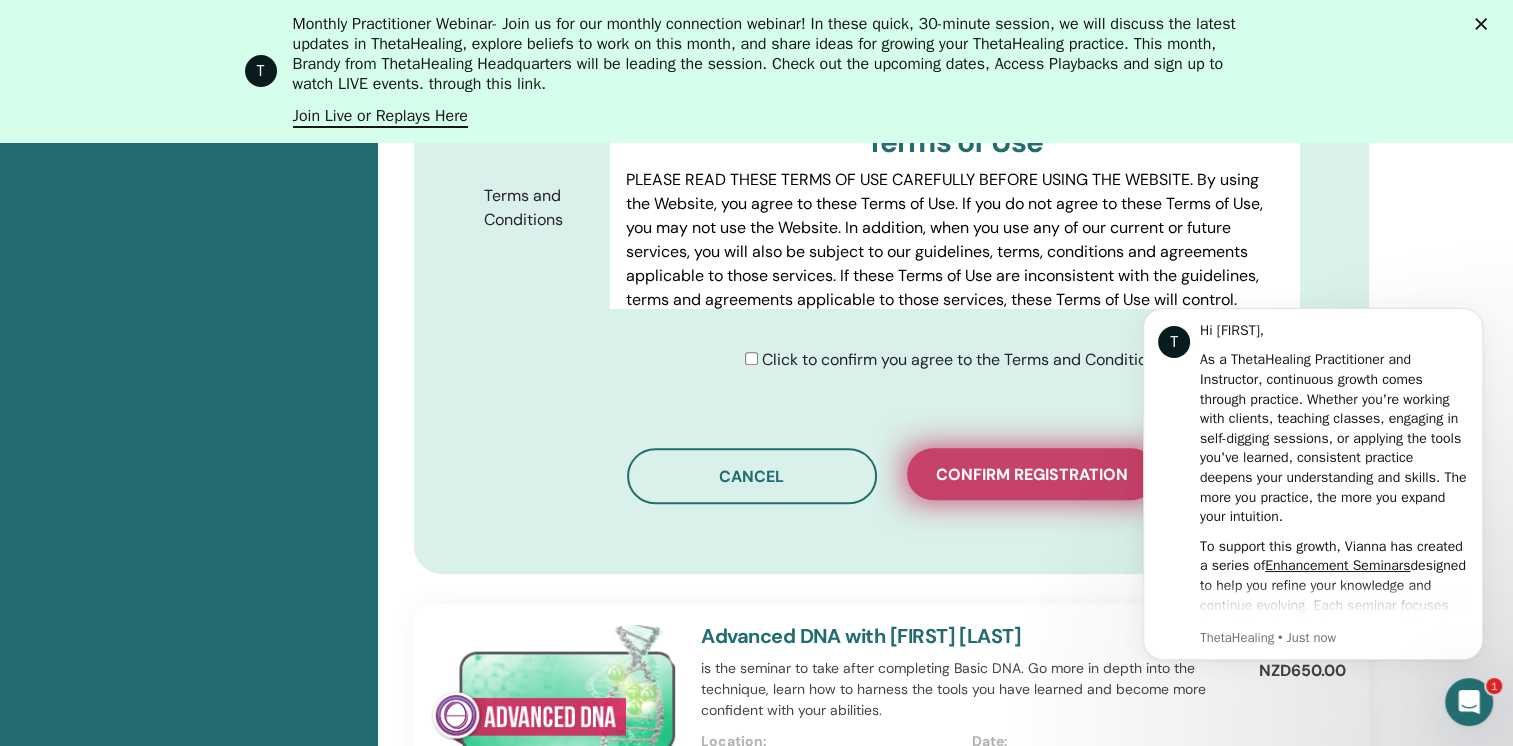 click on "Confirm registration" at bounding box center (1032, 474) 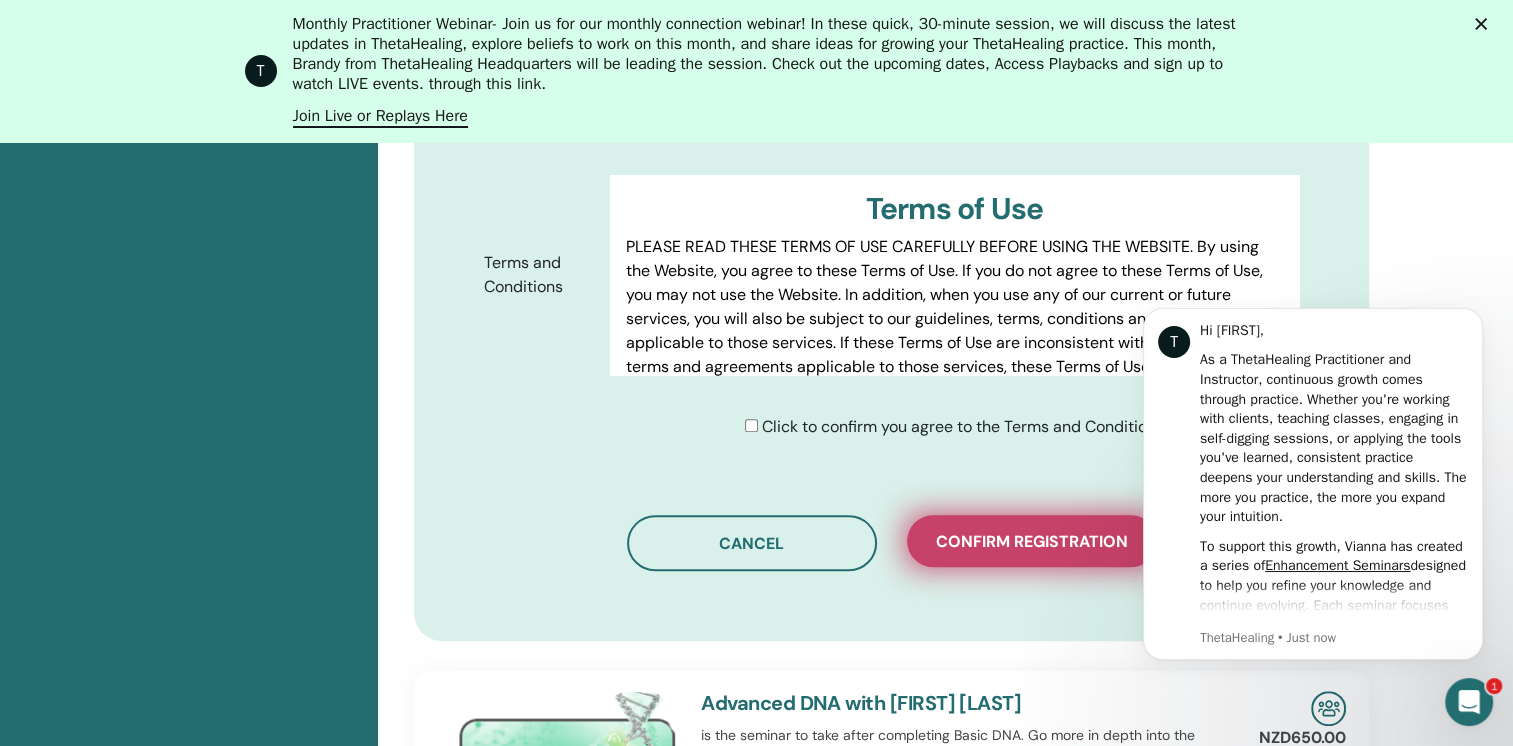 click on "Confirm registration" at bounding box center [1032, 541] 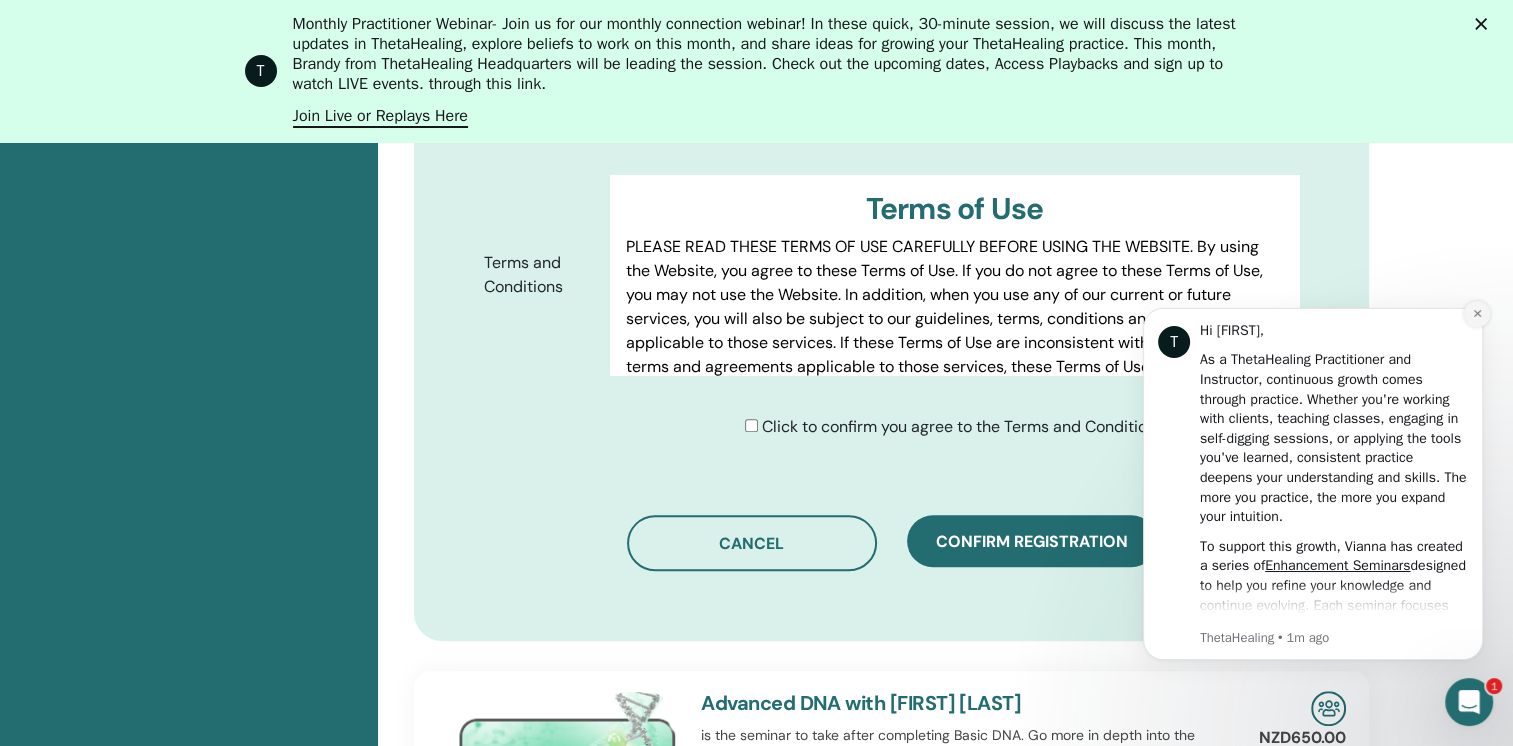 click 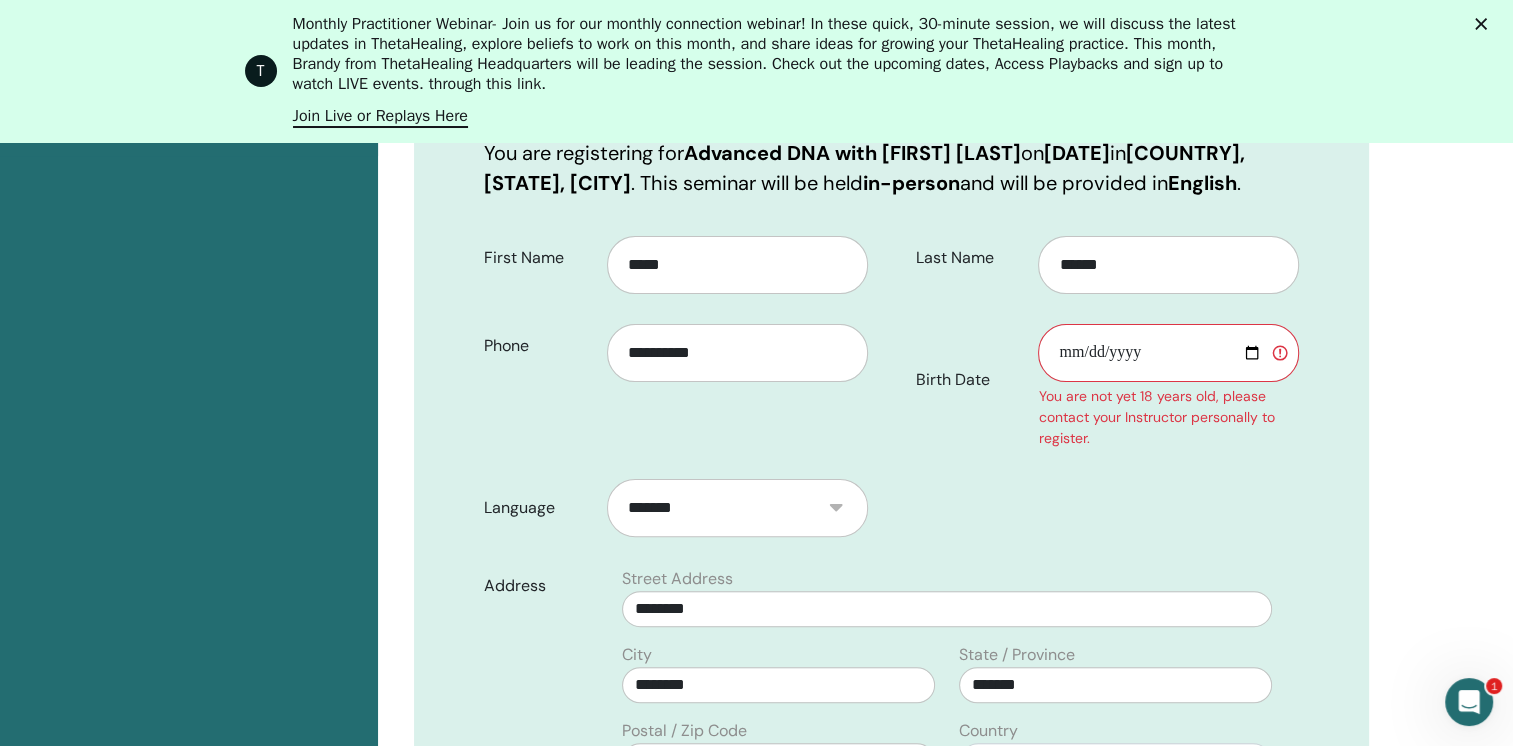 scroll, scrollTop: 444, scrollLeft: 0, axis: vertical 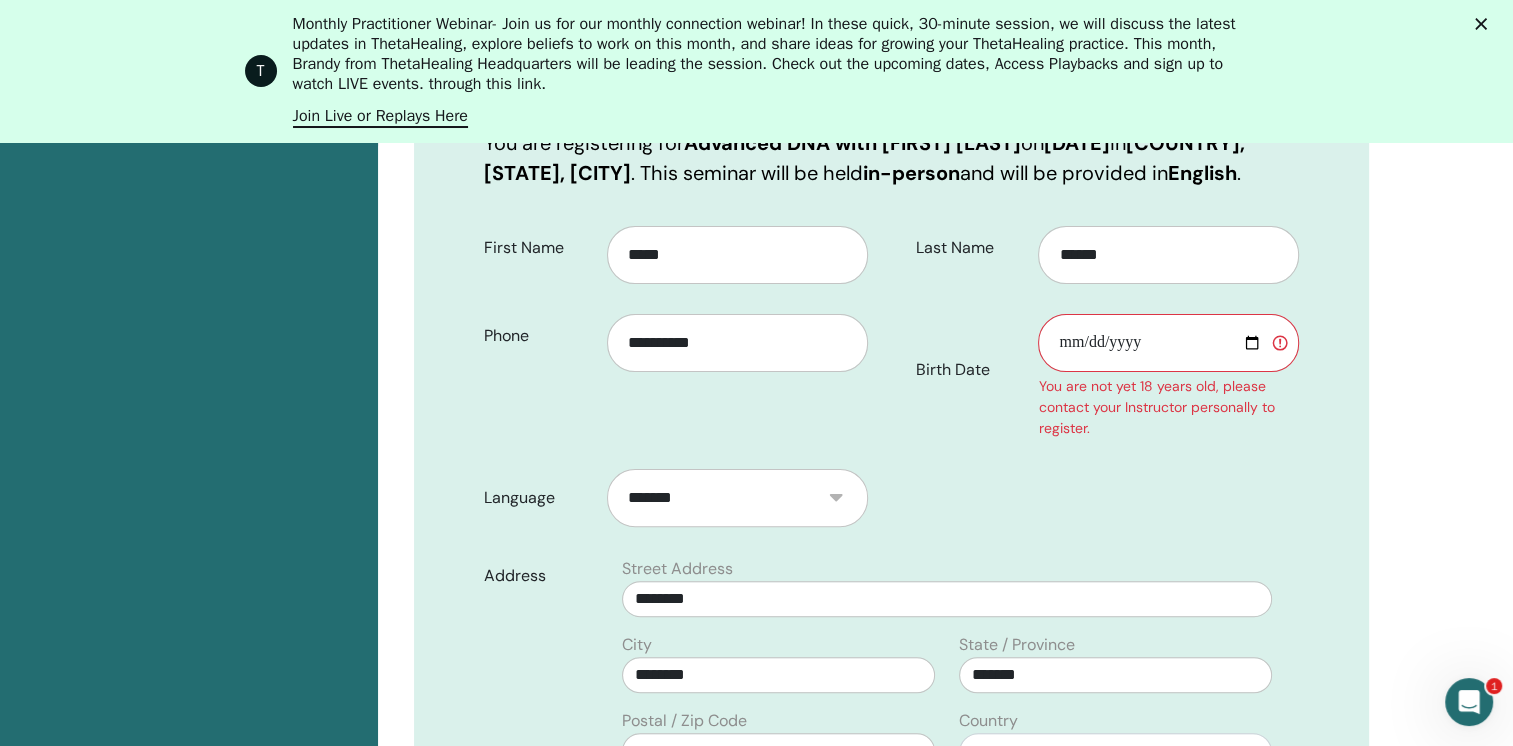 click on "Birth Date" at bounding box center (1168, 343) 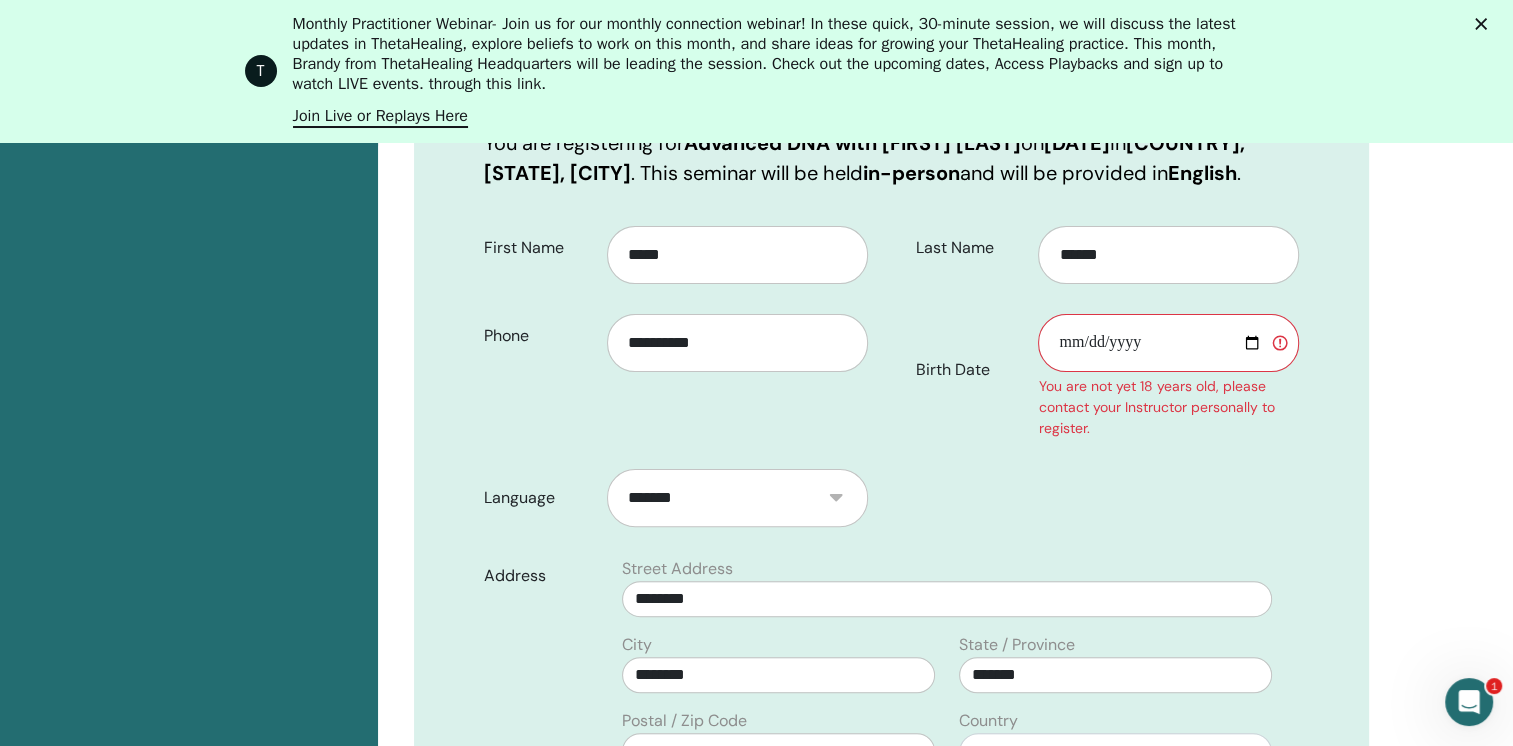 type on "**********" 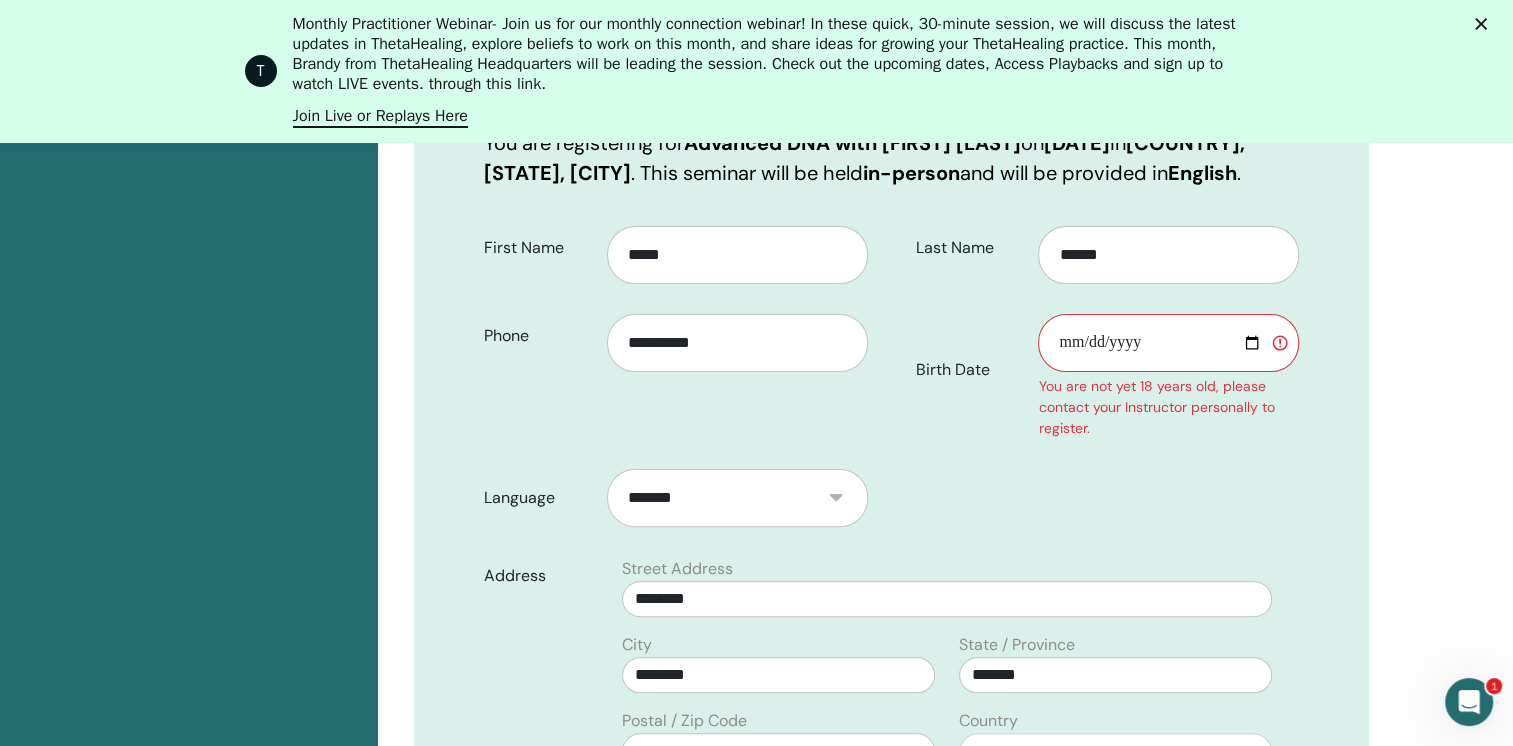 click on "**********" at bounding box center (1103, 333) 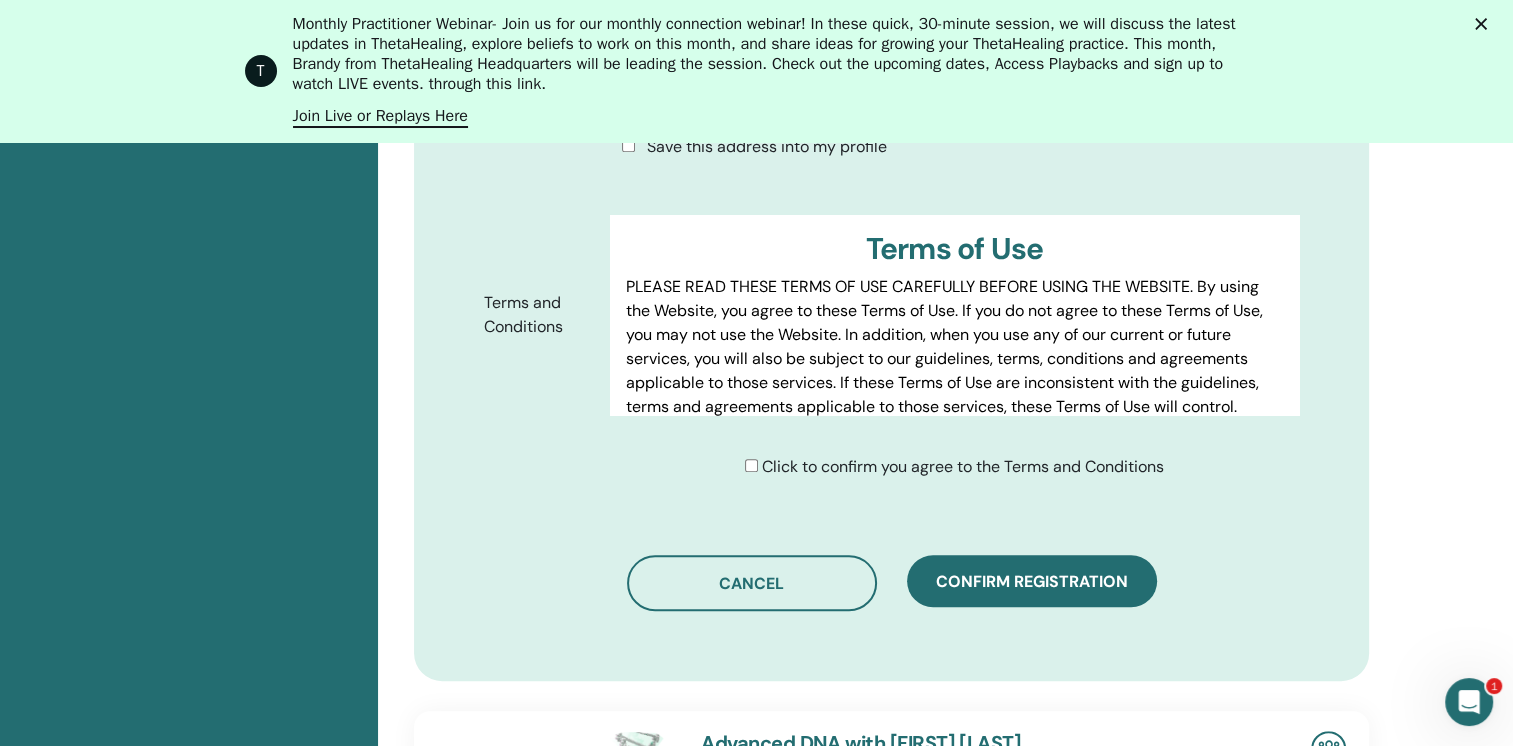 scroll, scrollTop: 1132, scrollLeft: 0, axis: vertical 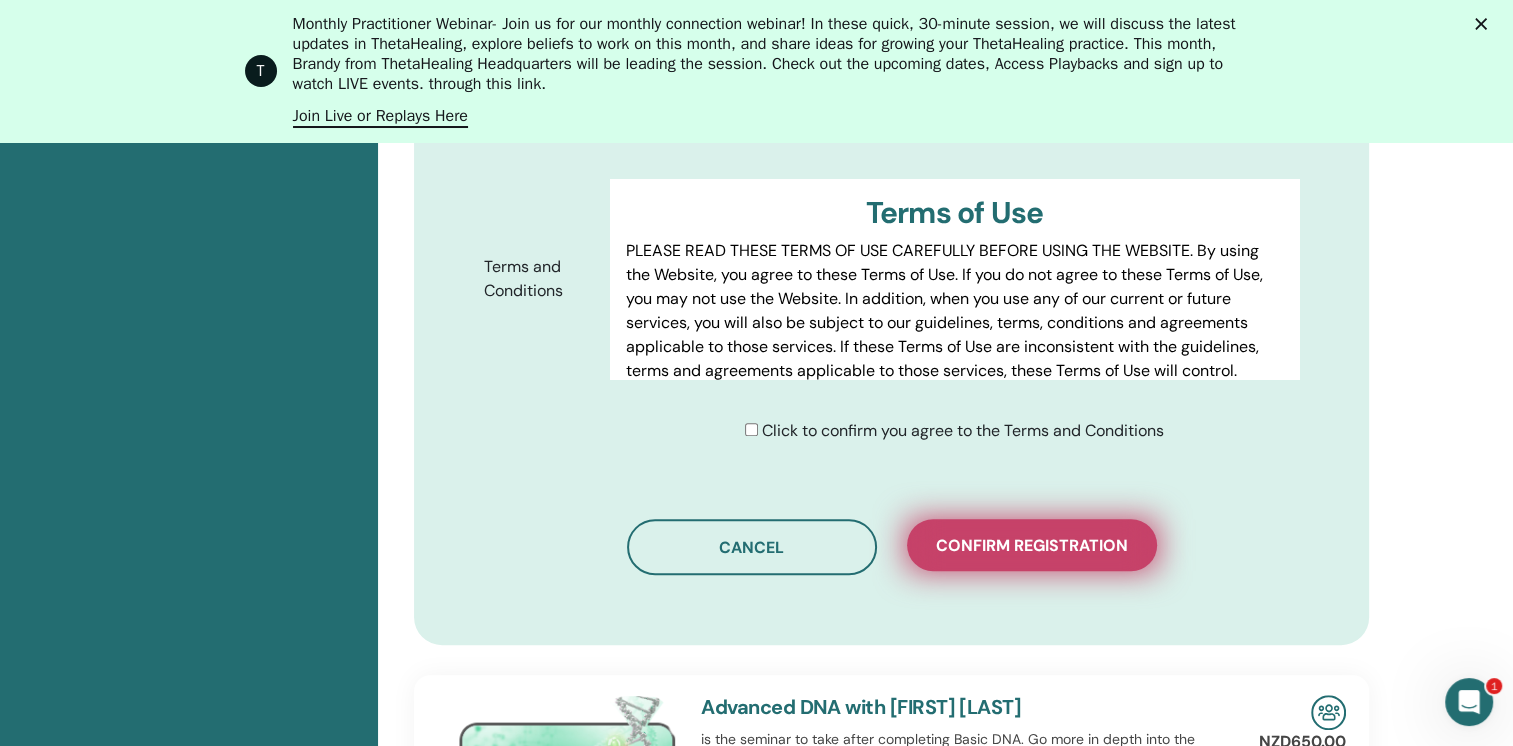click on "Confirm registration" at bounding box center [1032, 545] 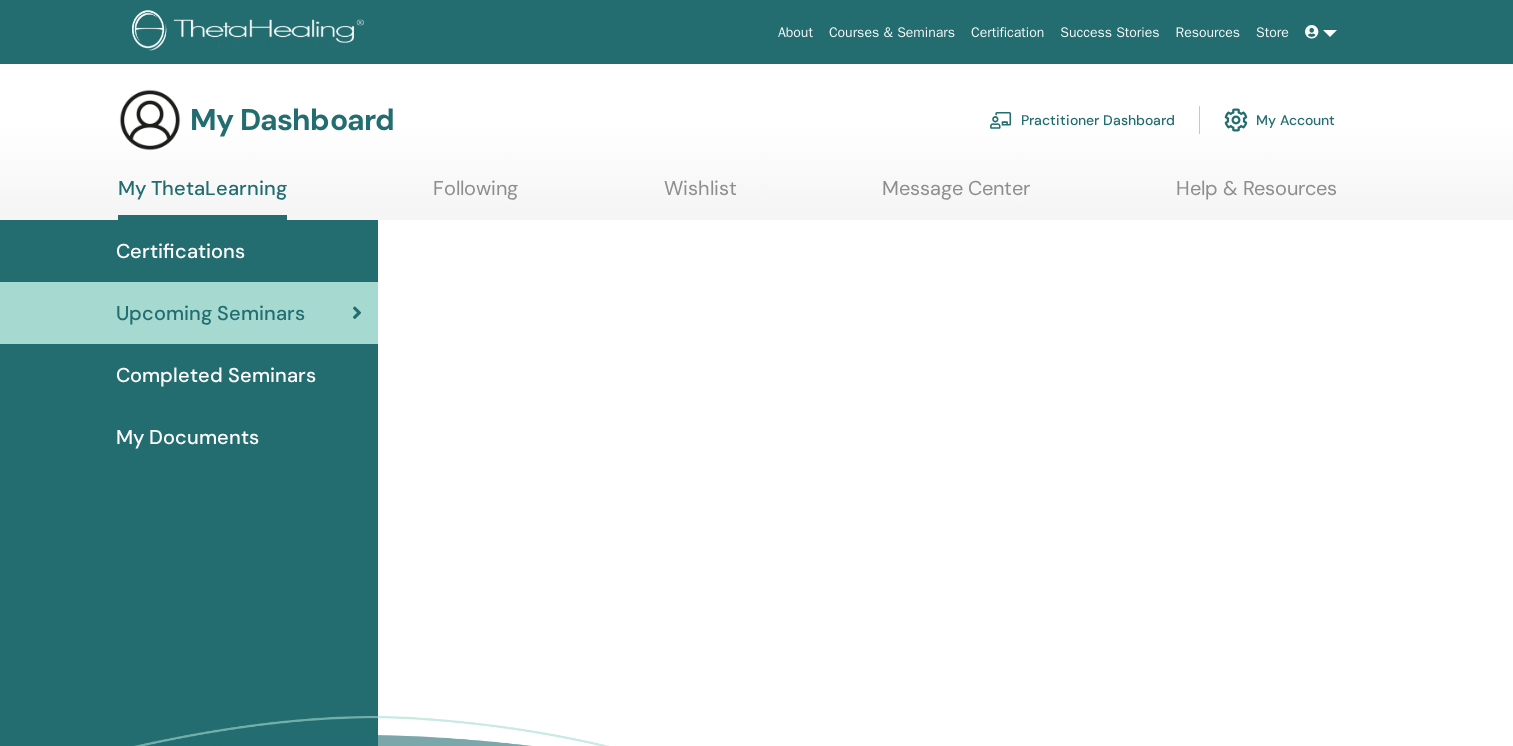 scroll, scrollTop: 0, scrollLeft: 0, axis: both 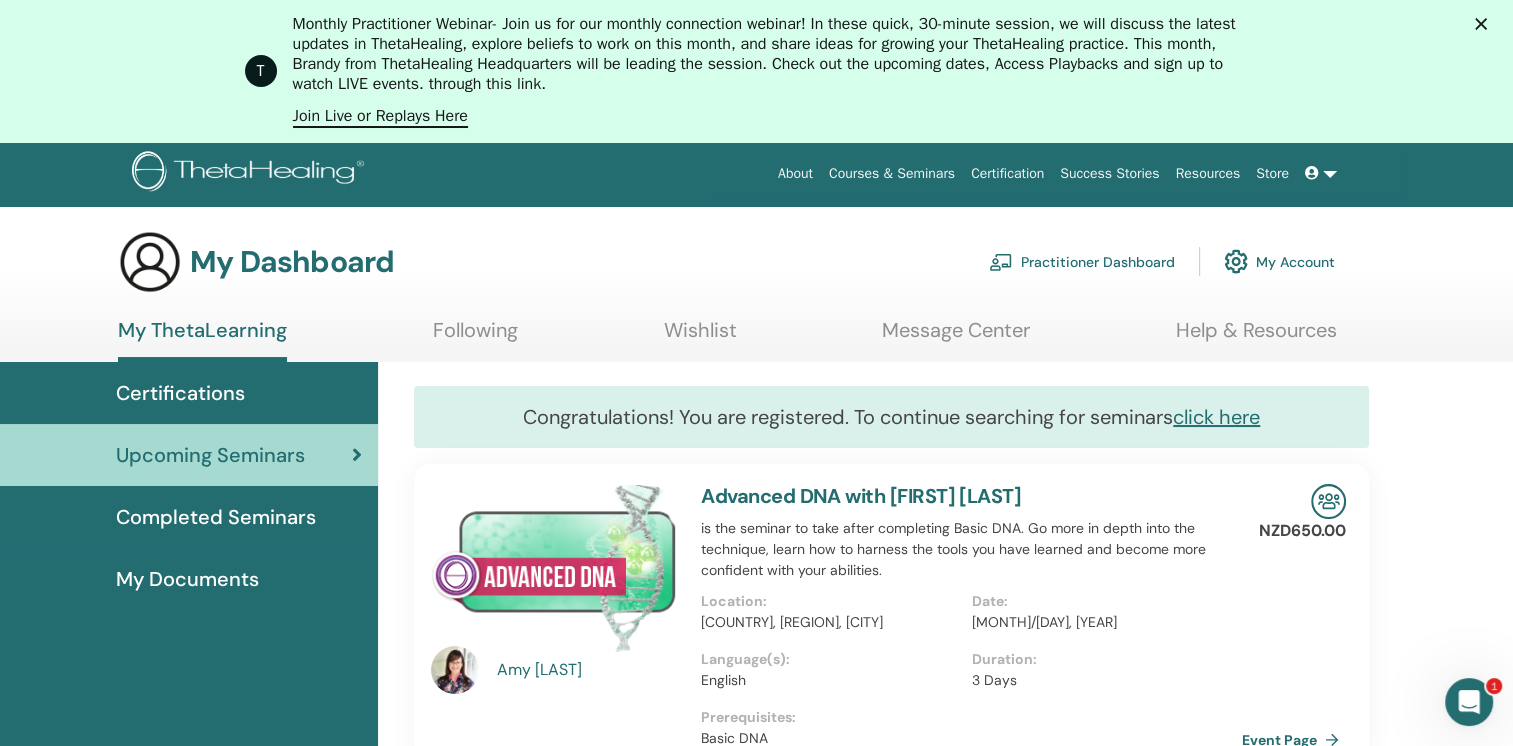 click on "Certification" at bounding box center (1007, 173) 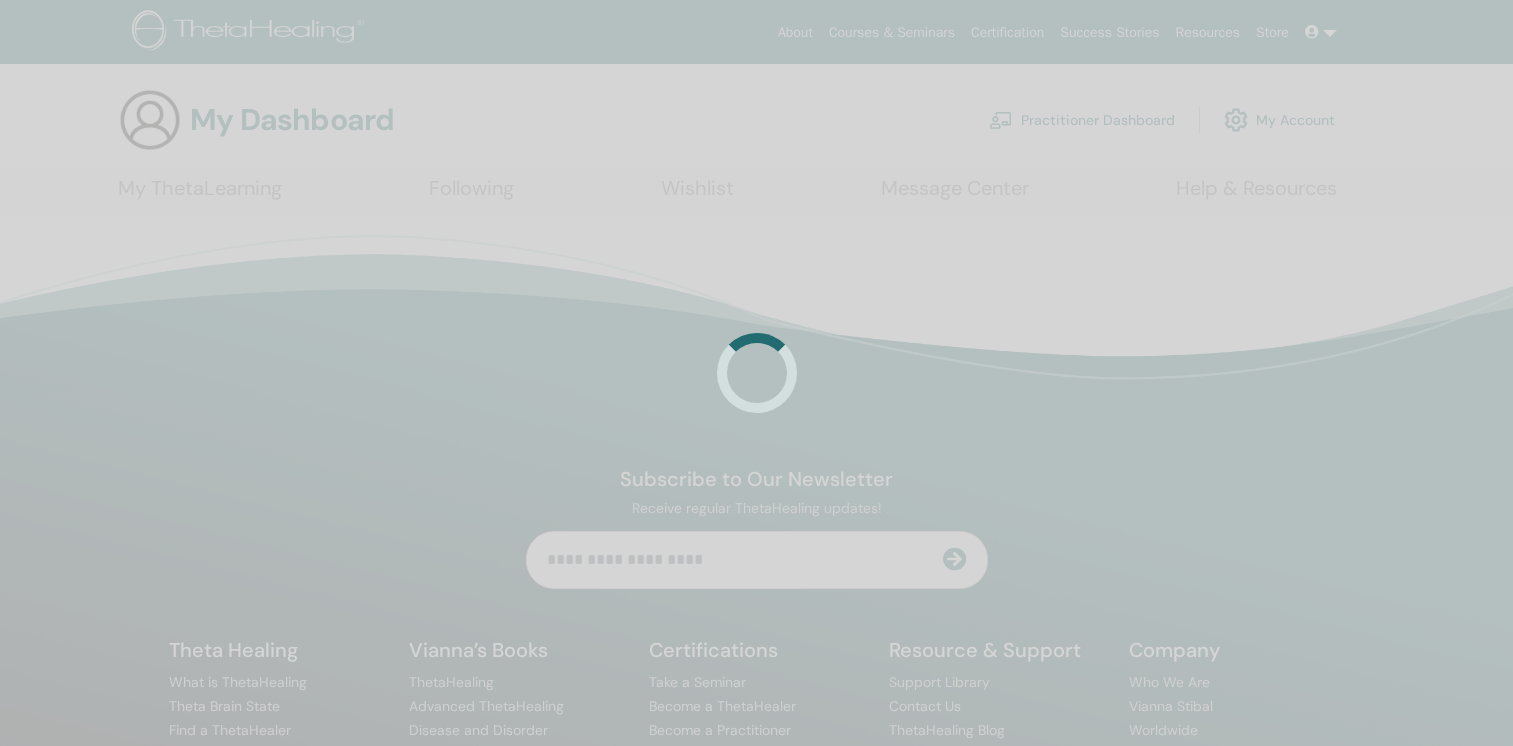 scroll, scrollTop: 0, scrollLeft: 0, axis: both 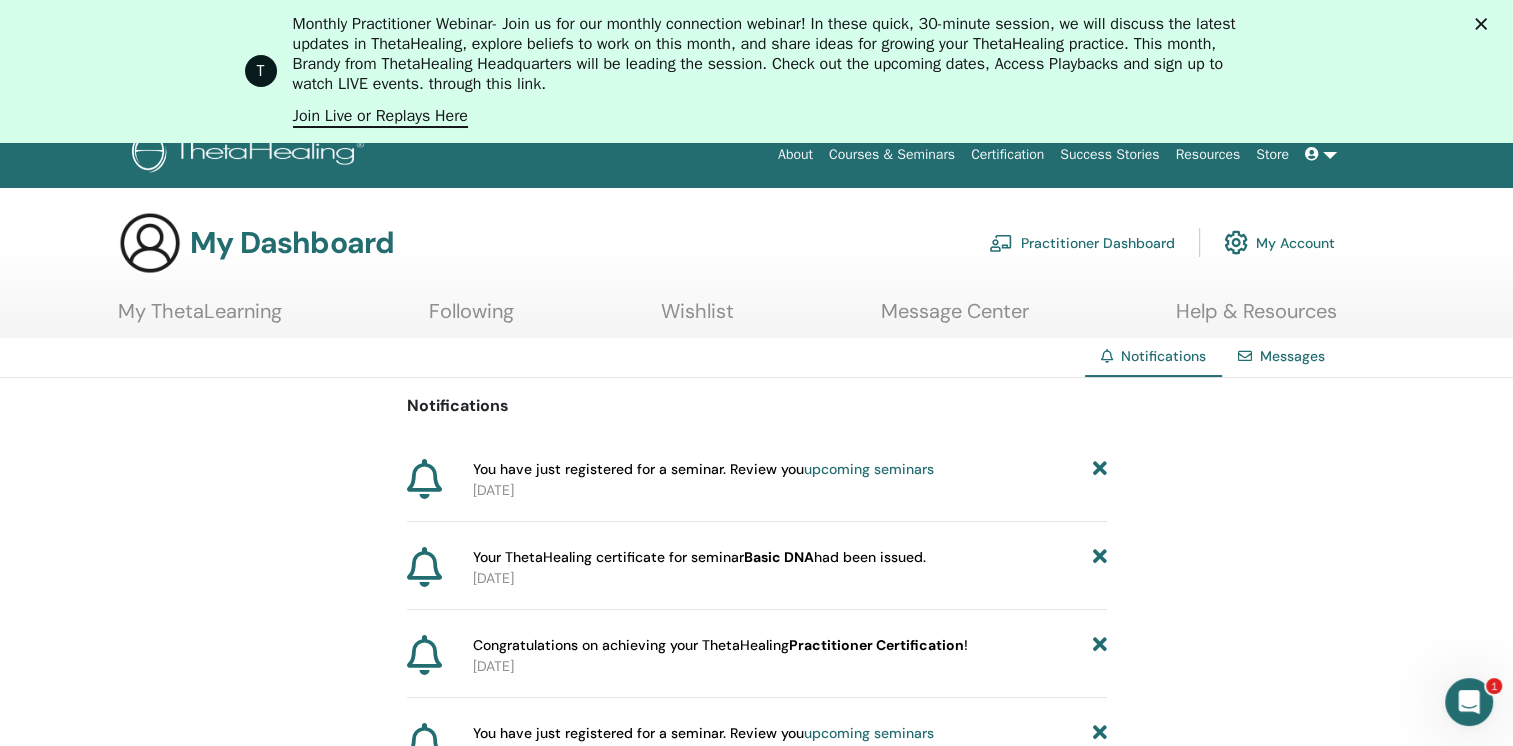 click on "Practitioner Dashboard" at bounding box center (1082, 242) 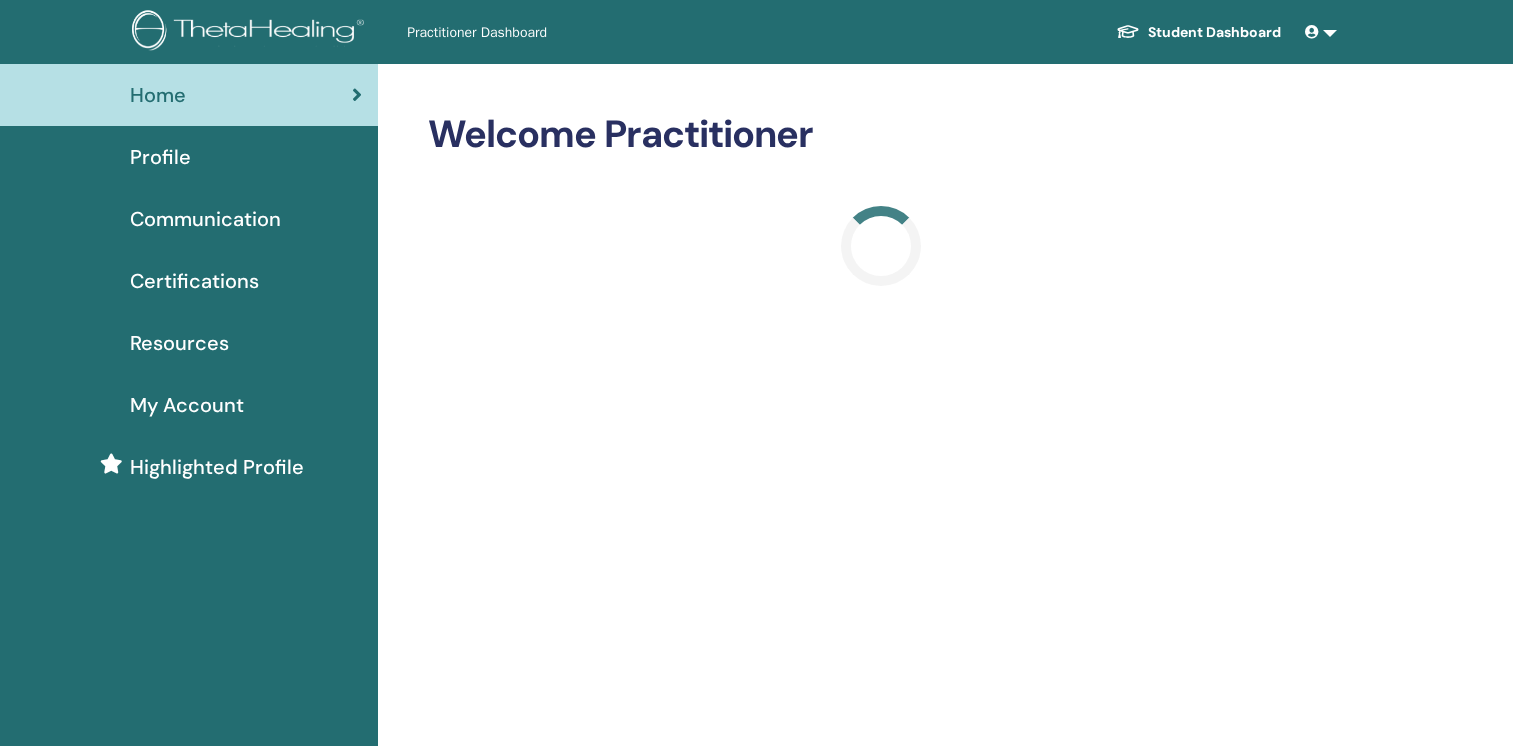 scroll, scrollTop: 0, scrollLeft: 0, axis: both 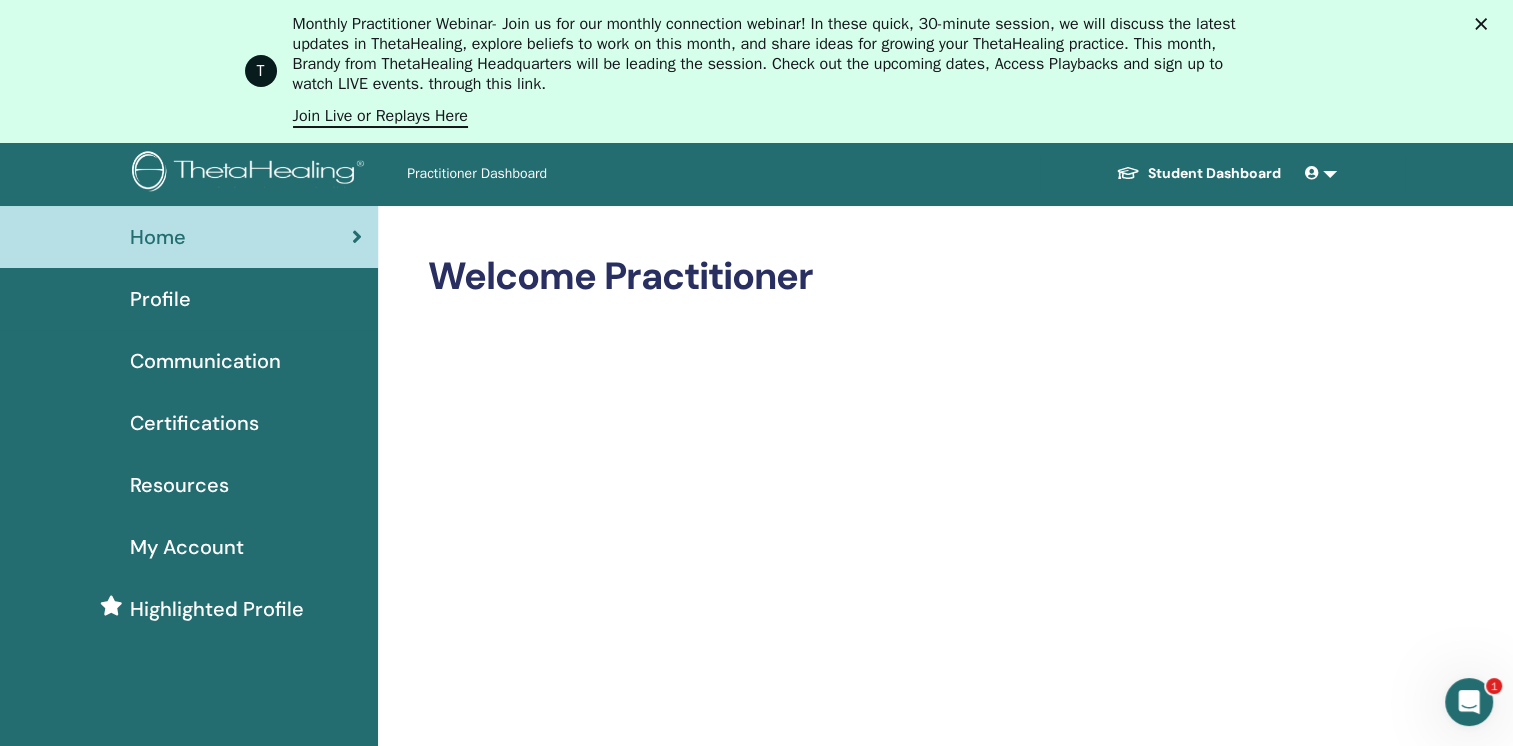 click on "Certifications" at bounding box center (194, 423) 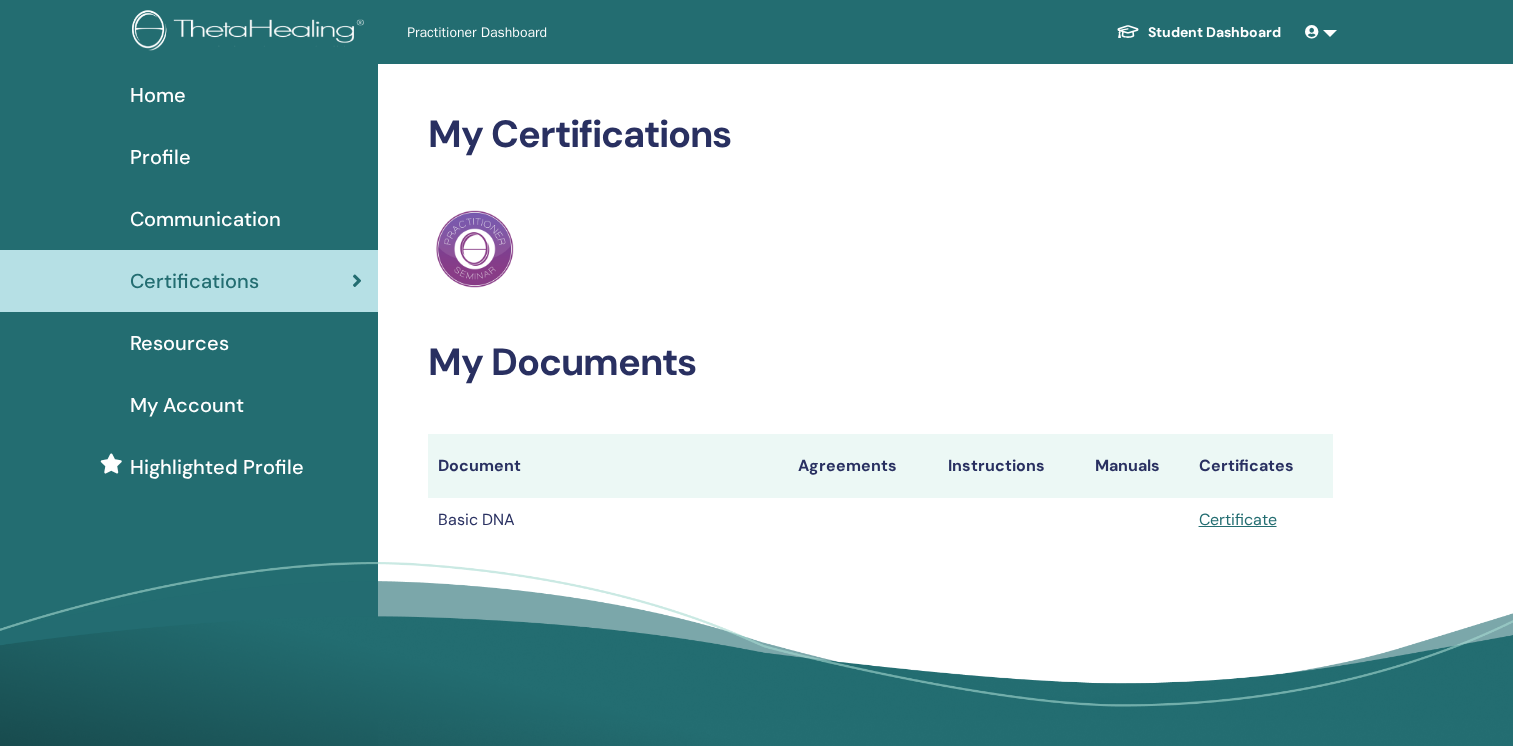scroll, scrollTop: 0, scrollLeft: 0, axis: both 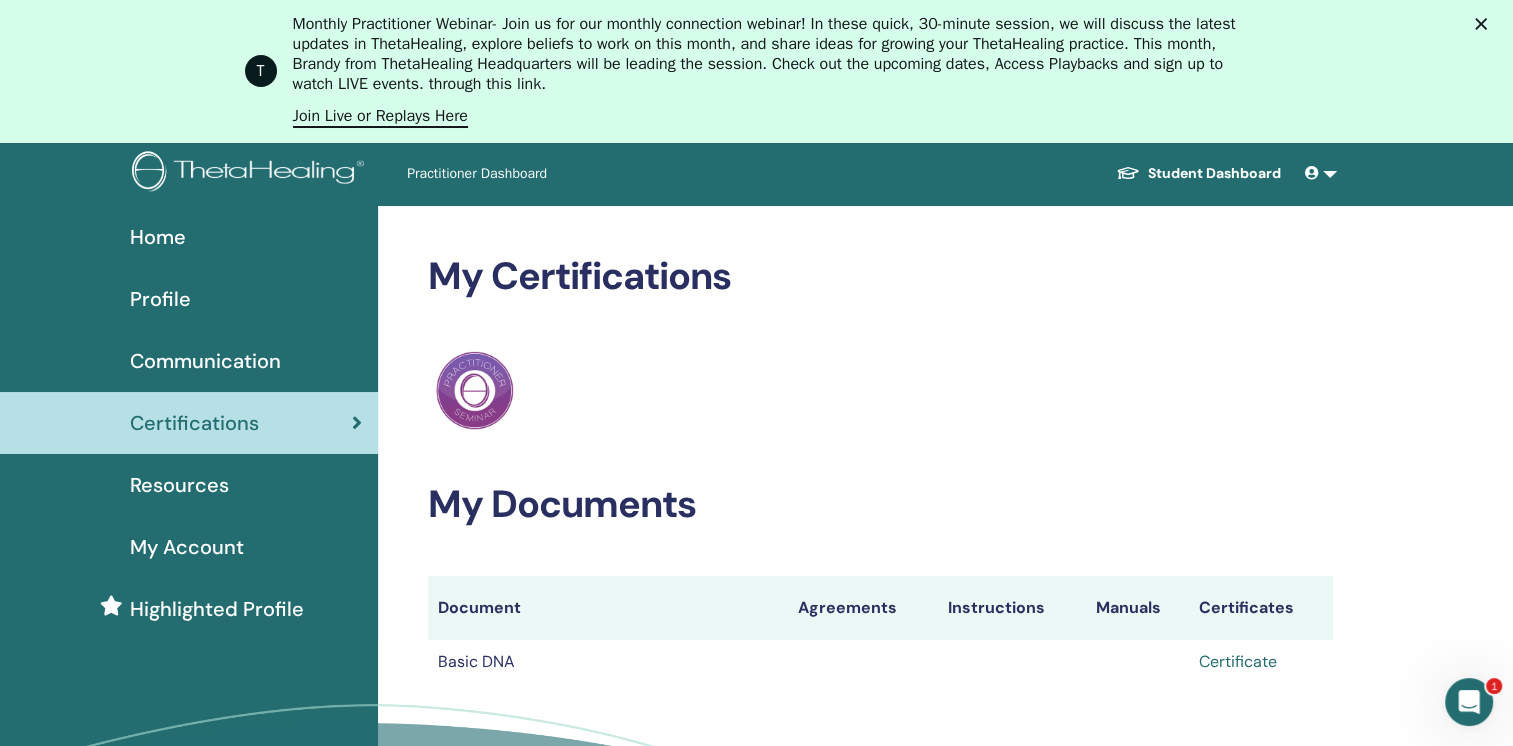 click on "Certificate" at bounding box center (1238, 661) 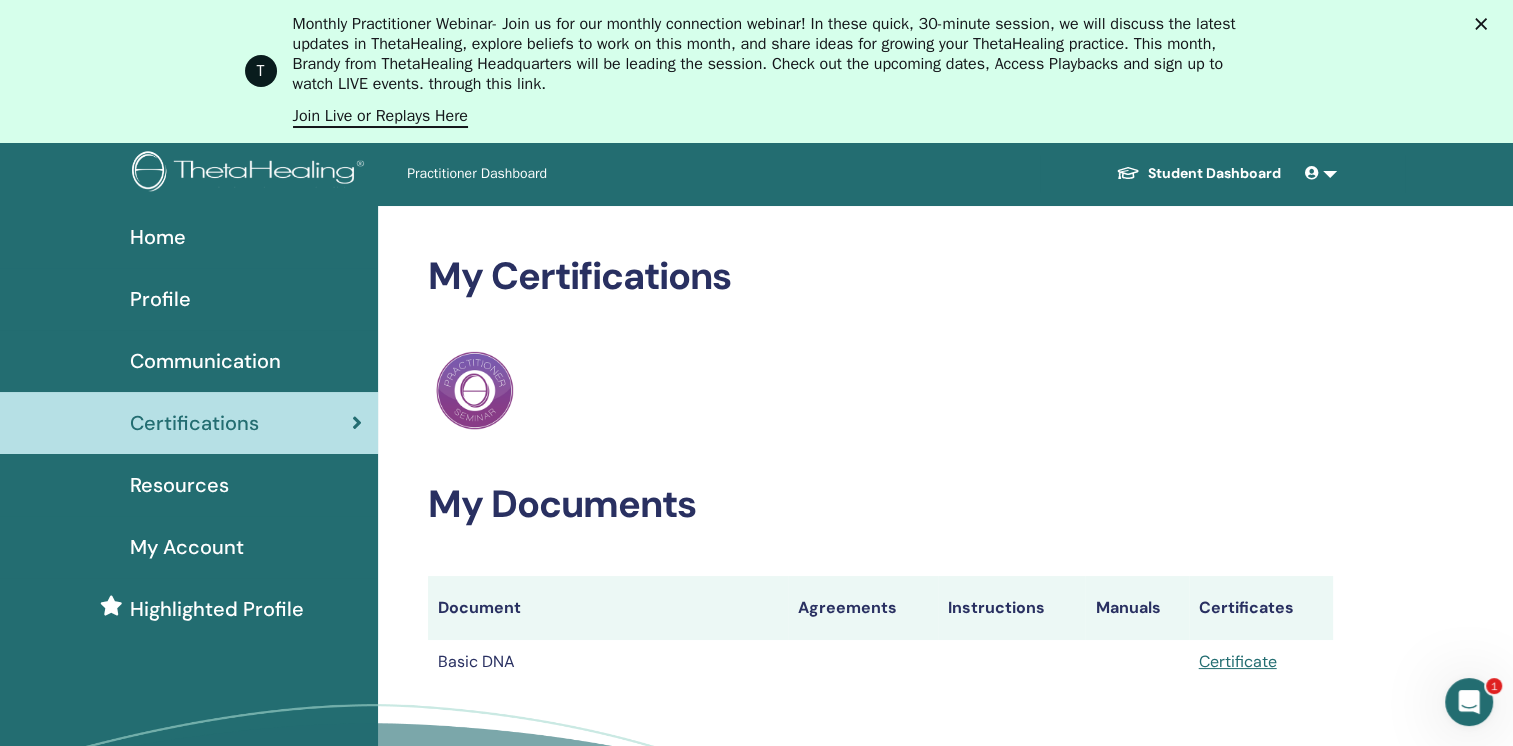click on "My Certifications
ThetaHealing Practitioner
My Documents
Document
Agreements
Instructions
Manuals
Certificates
Basic DNA
Certificate" at bounding box center (880, 469) 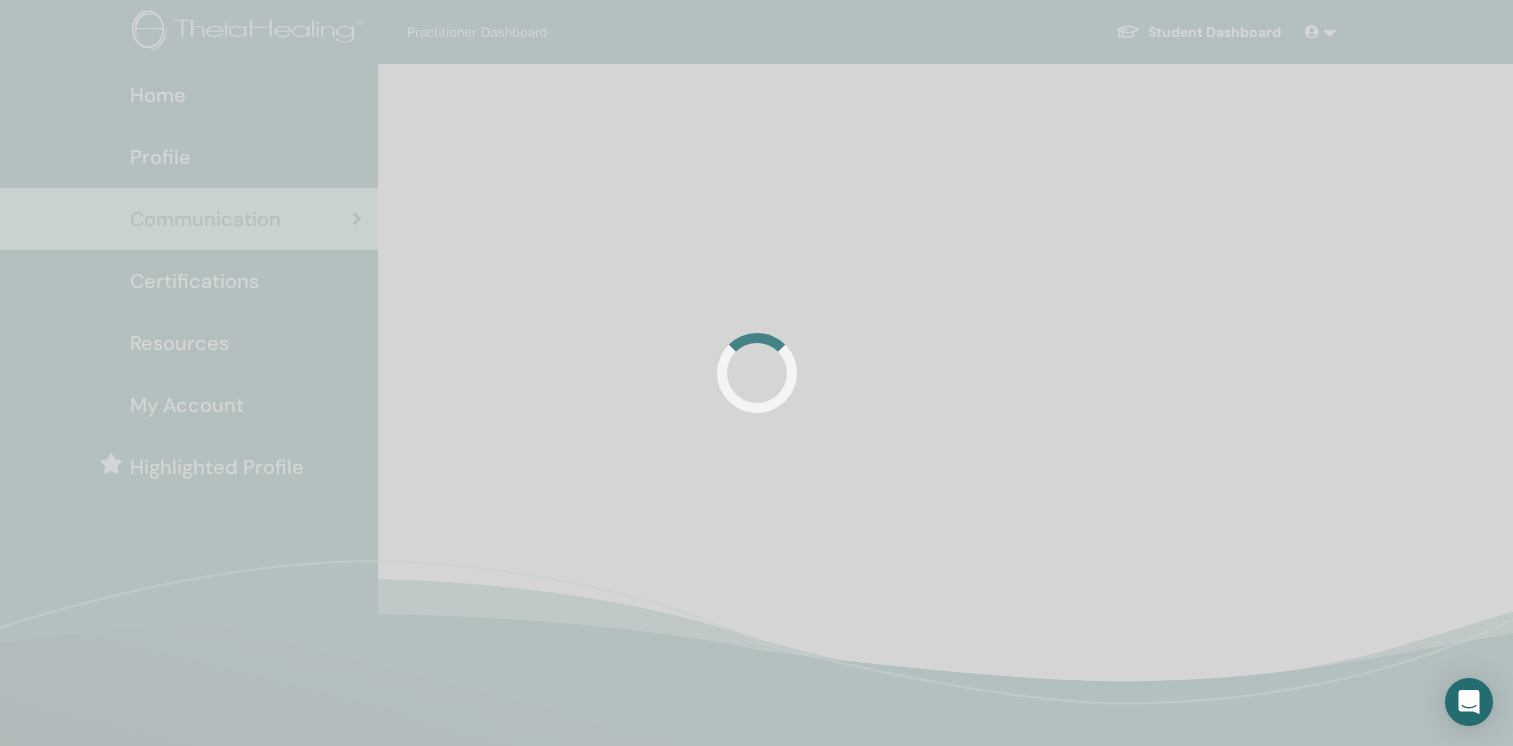 scroll, scrollTop: 0, scrollLeft: 0, axis: both 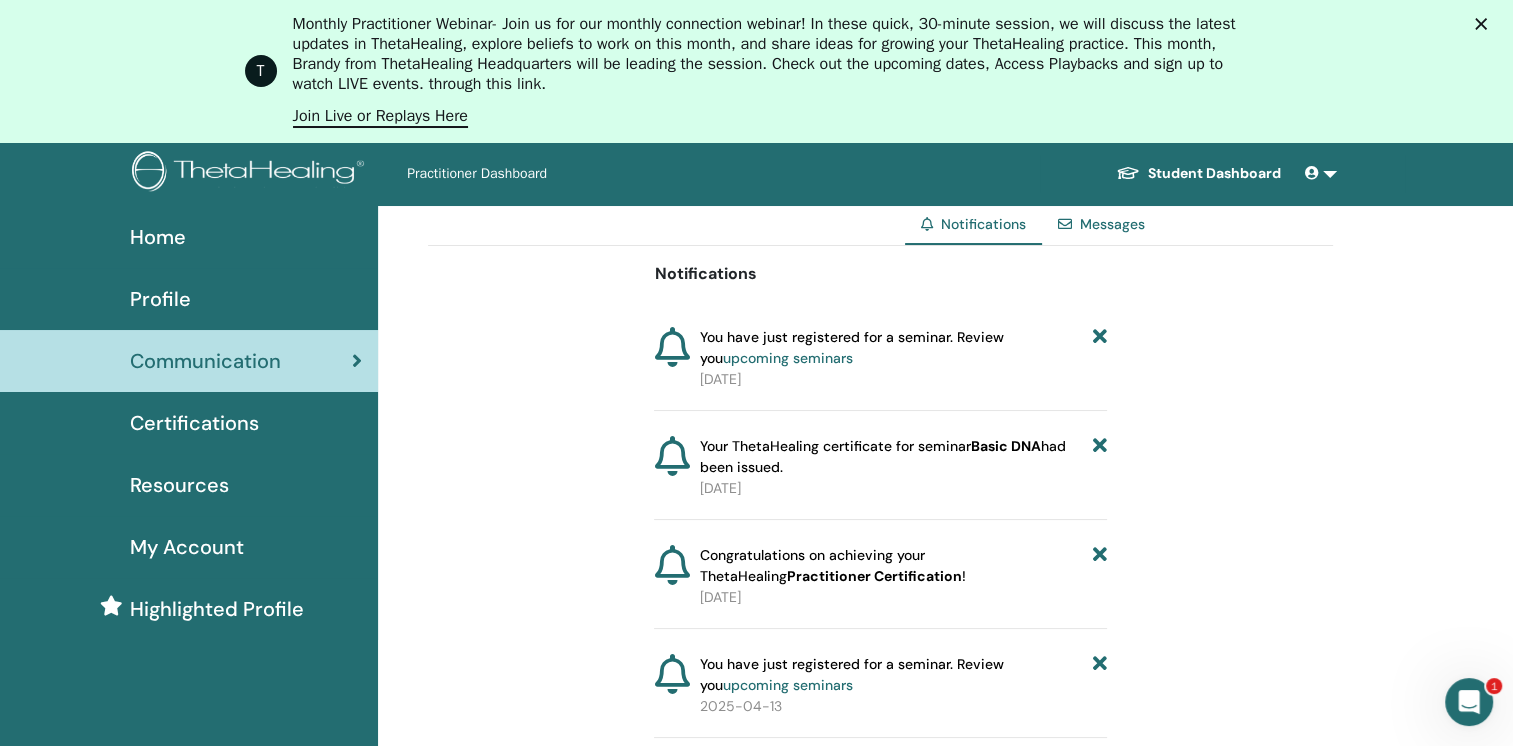 click on "Home" at bounding box center [158, 237] 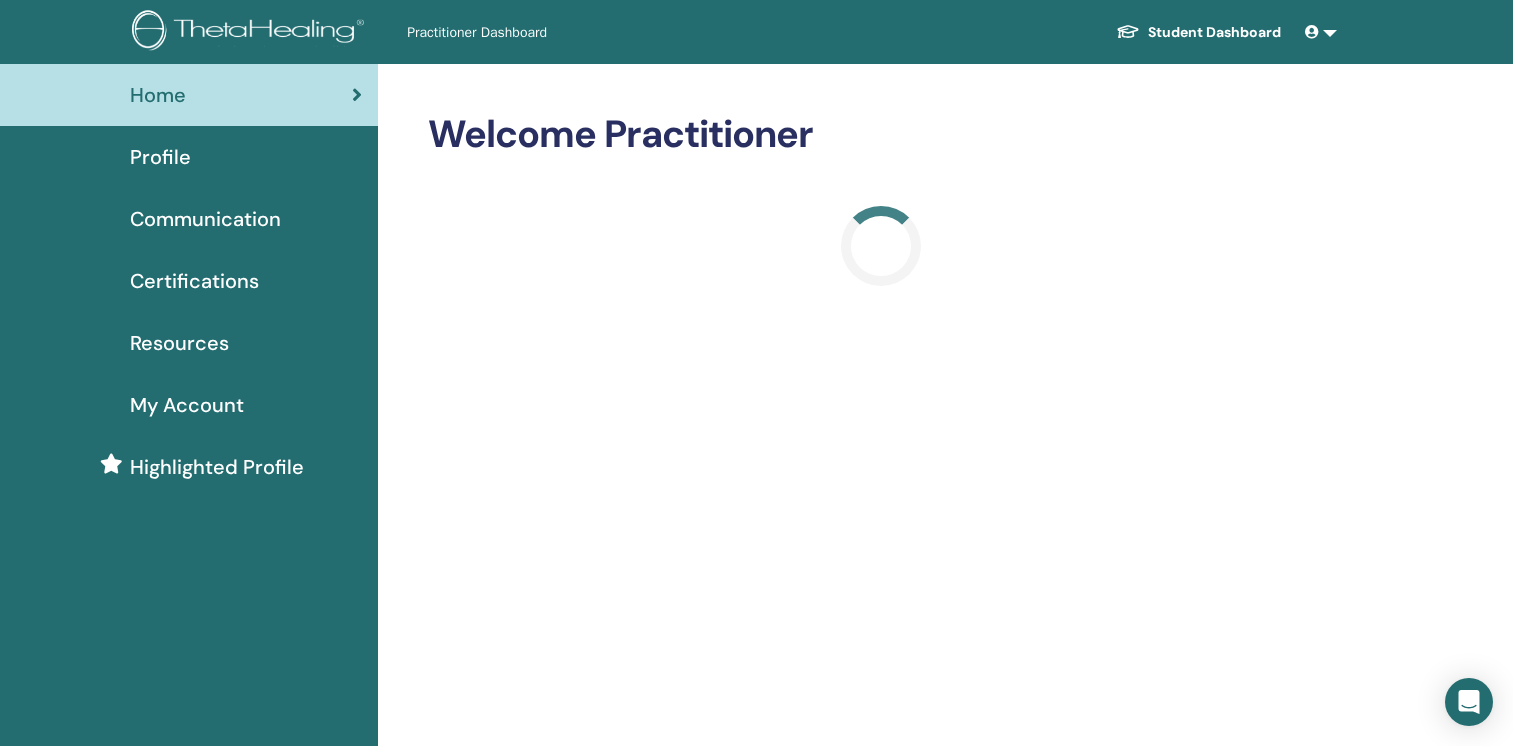 scroll, scrollTop: 0, scrollLeft: 0, axis: both 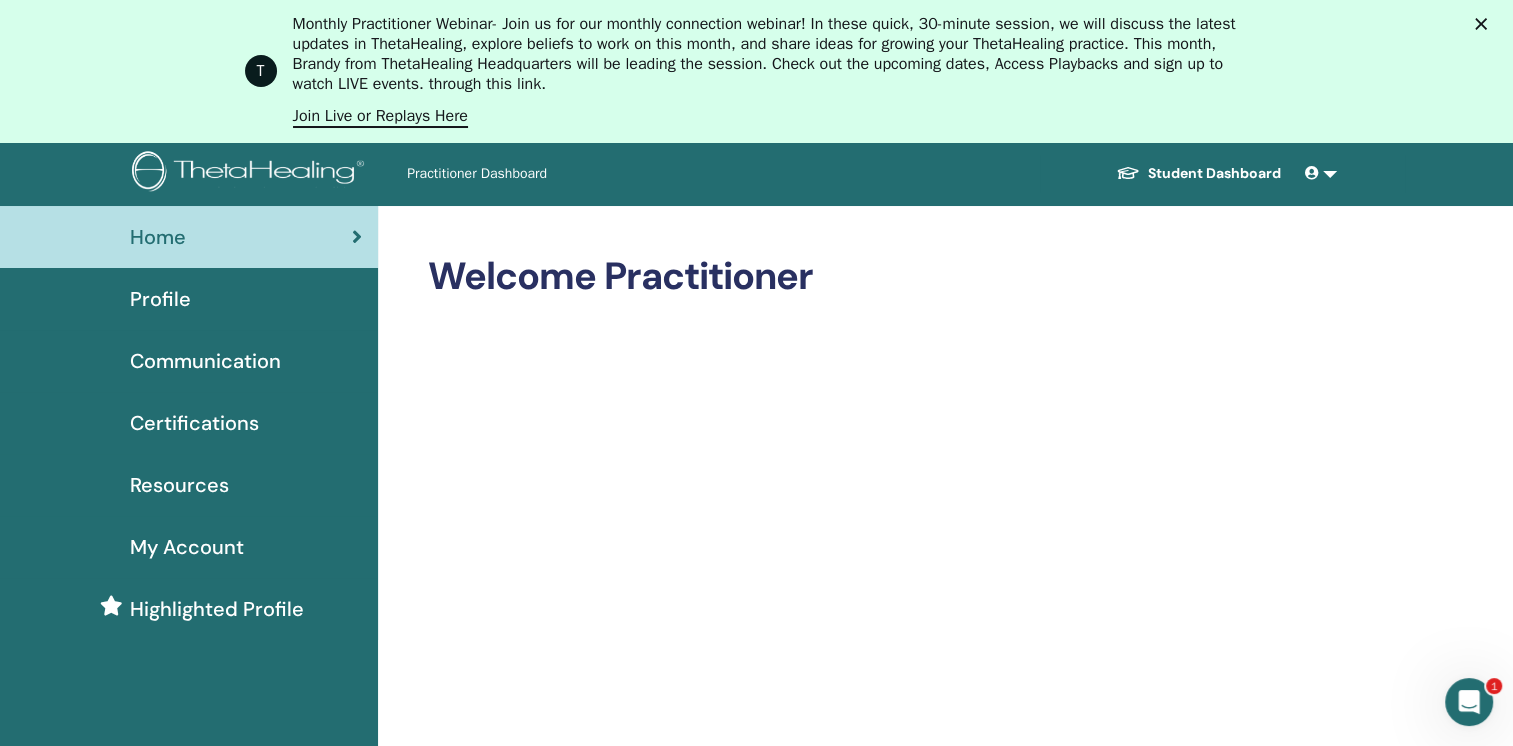 click on "My Account" at bounding box center (187, 547) 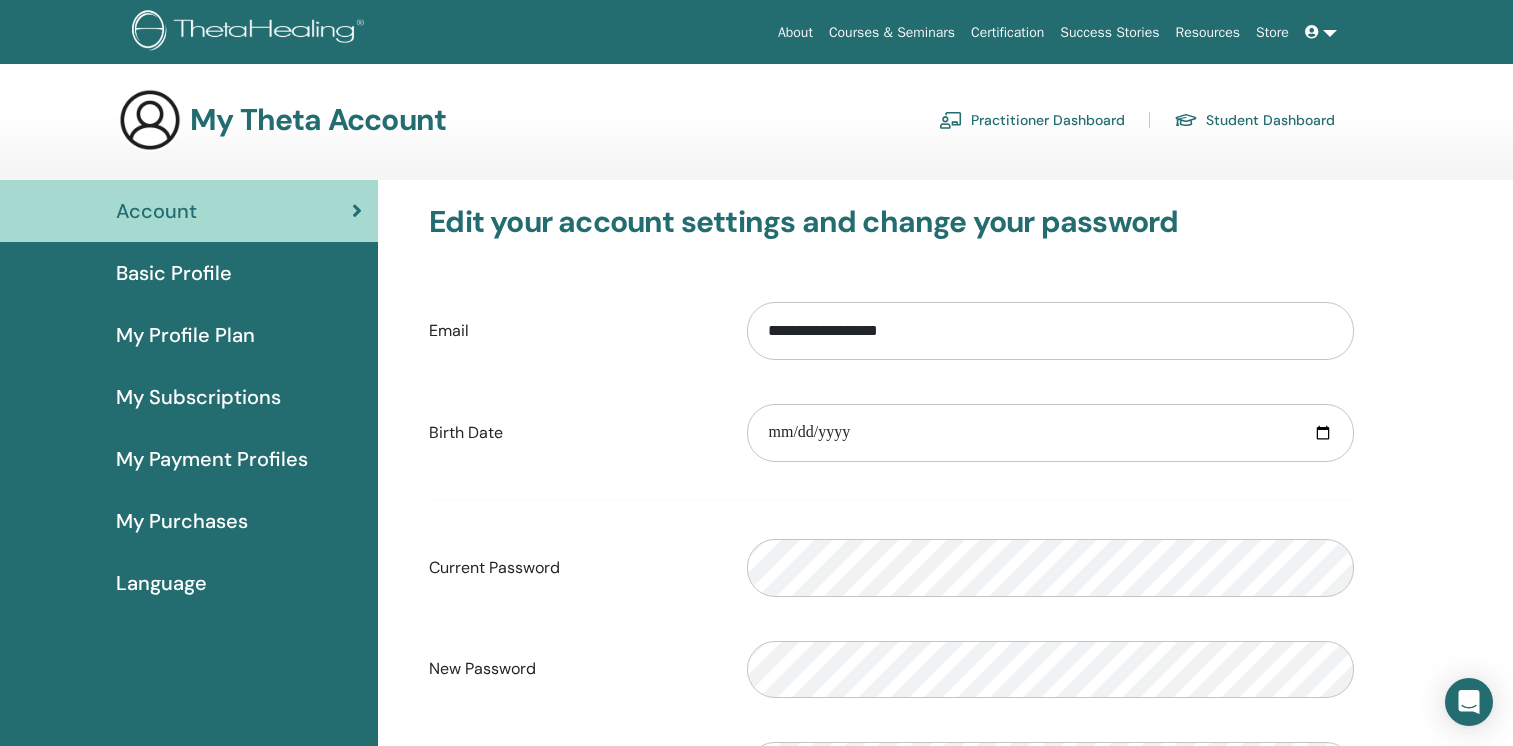 scroll, scrollTop: 0, scrollLeft: 0, axis: both 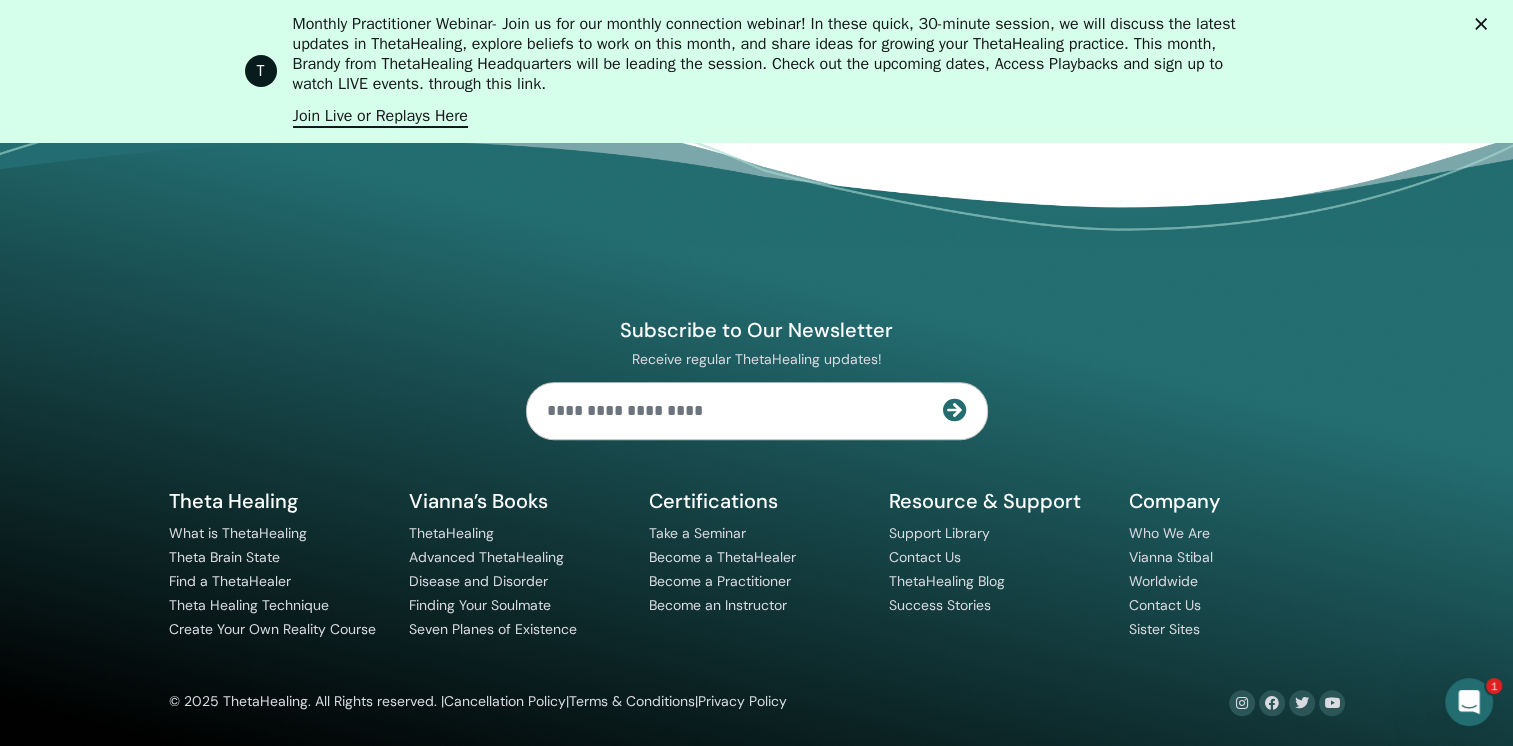 click at bounding box center (1469, 702) 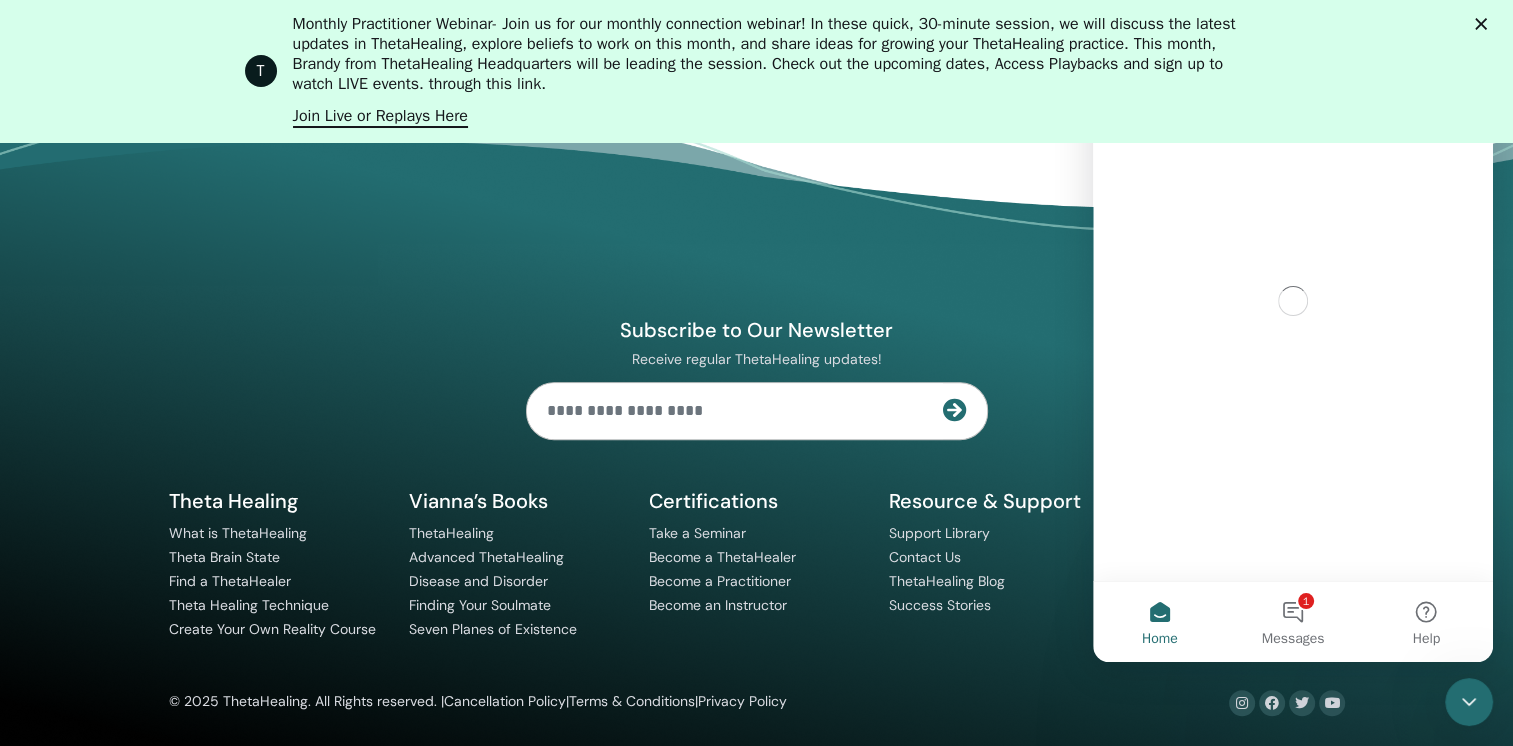 scroll, scrollTop: 0, scrollLeft: 0, axis: both 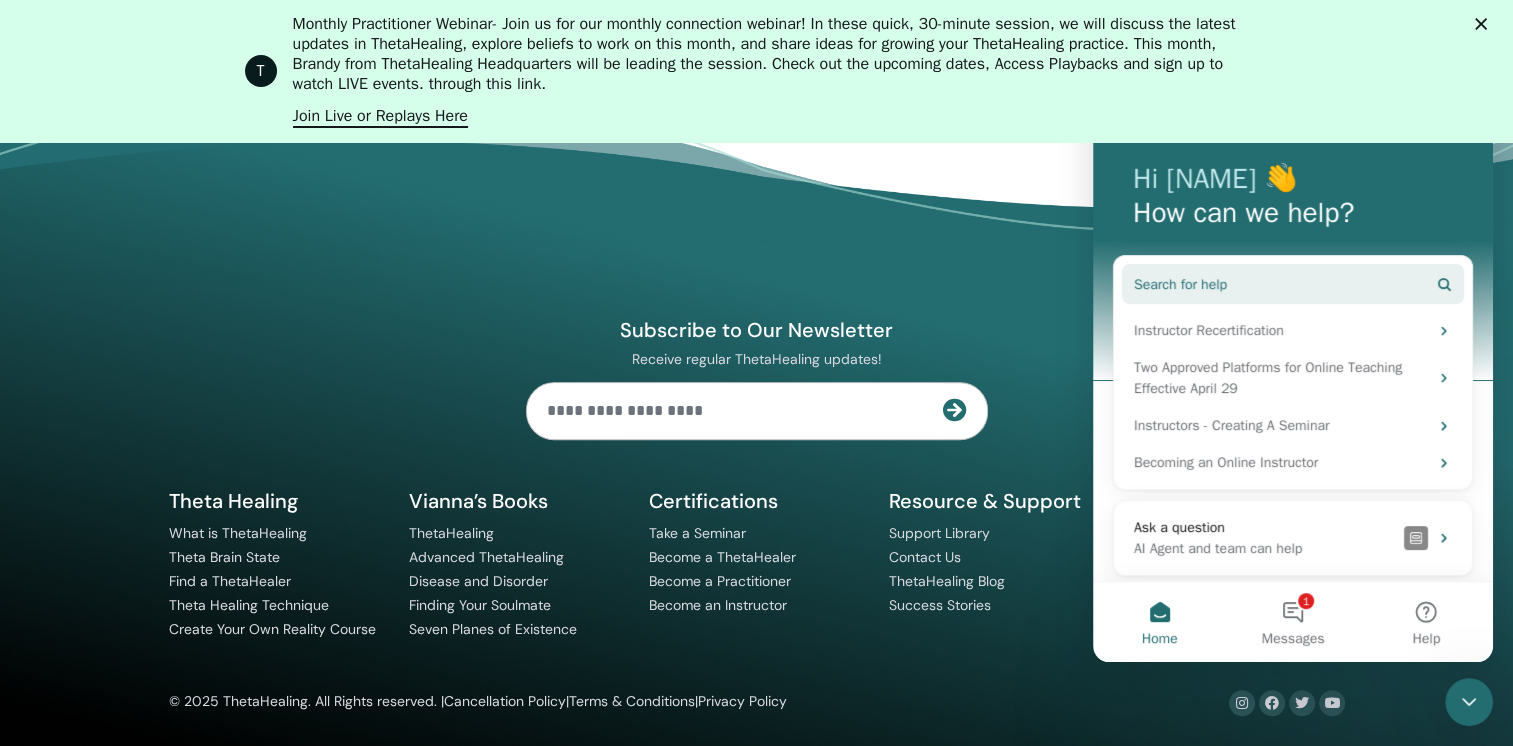 click on "Search for help" at bounding box center [1293, 284] 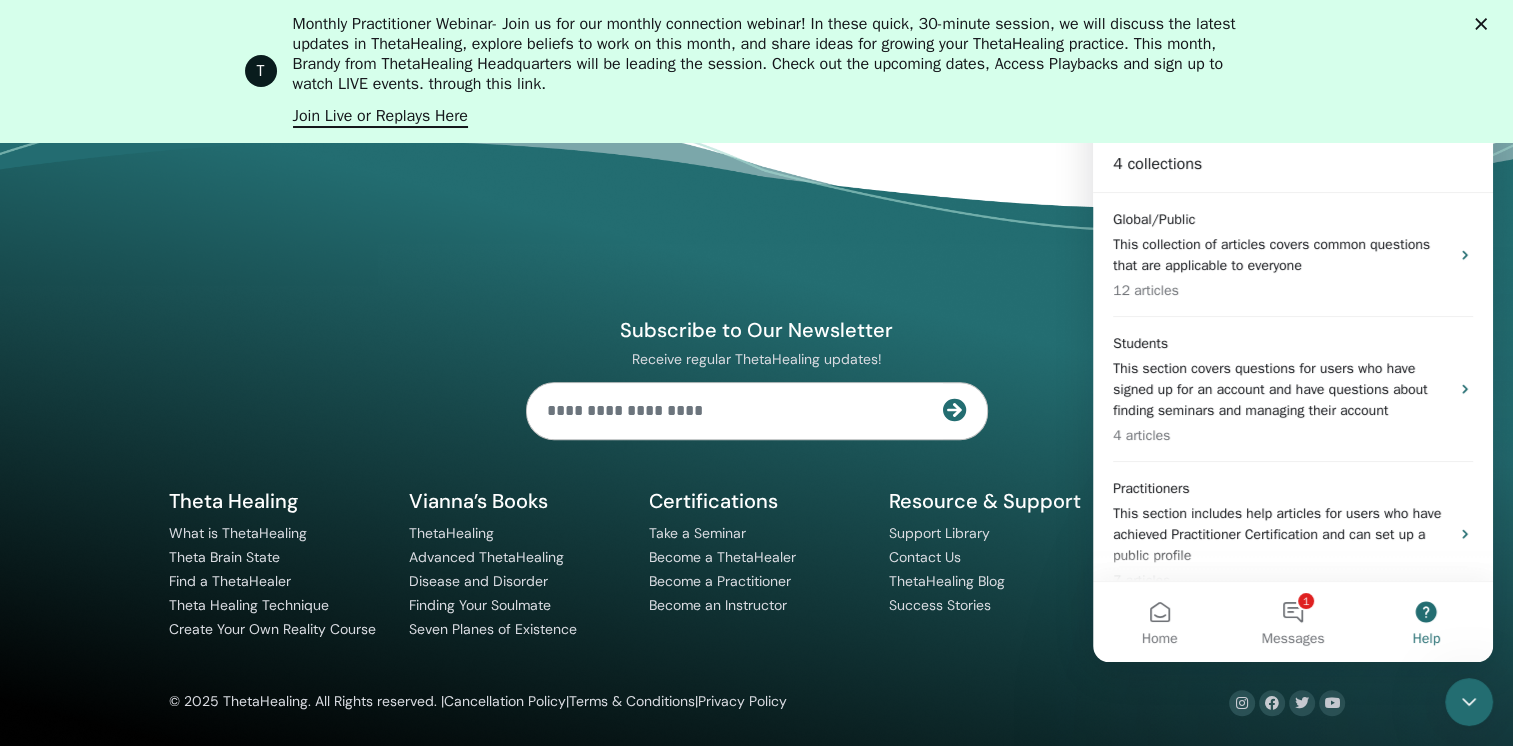 scroll, scrollTop: 0, scrollLeft: 0, axis: both 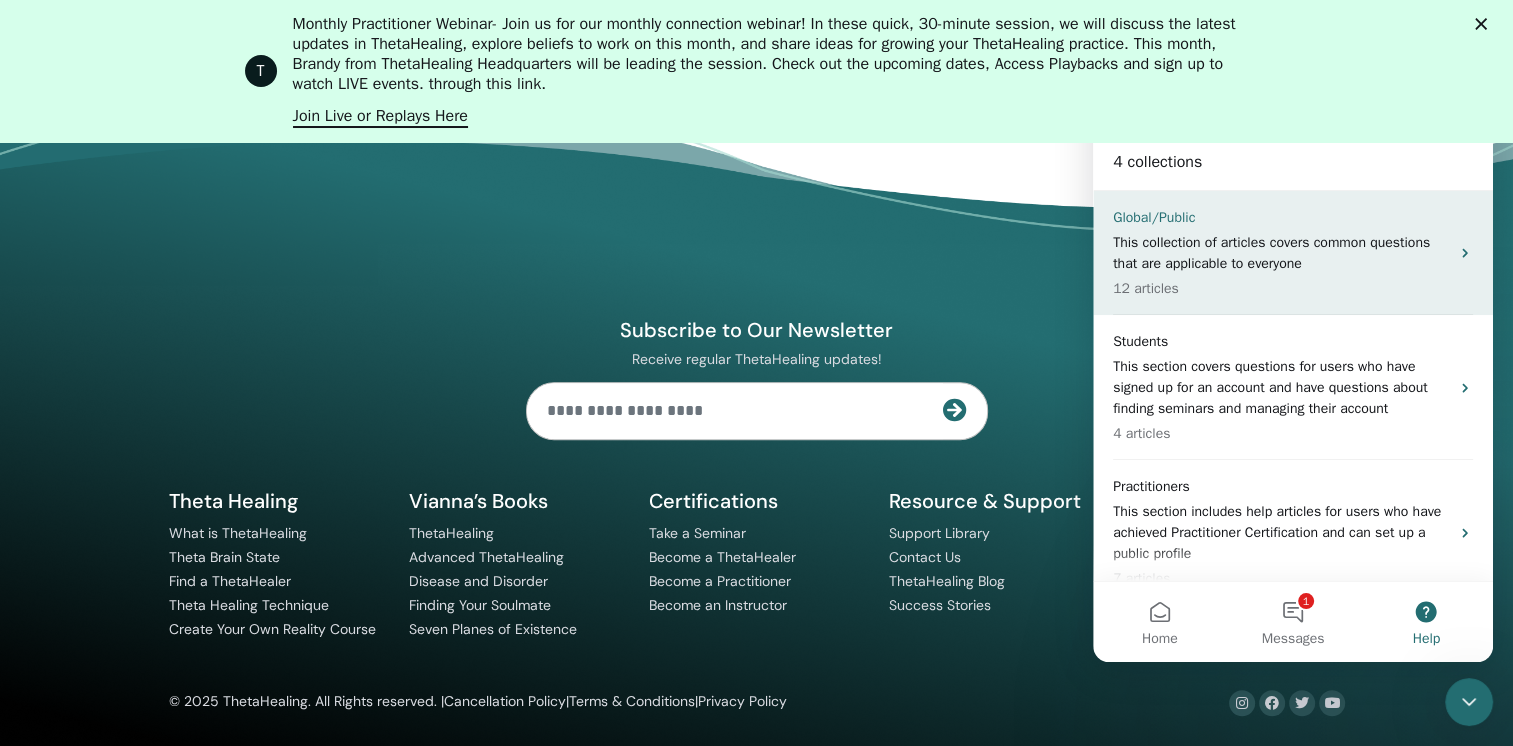 click on "This collection of articles covers common questions that are applicable to everyone" at bounding box center [1281, 253] 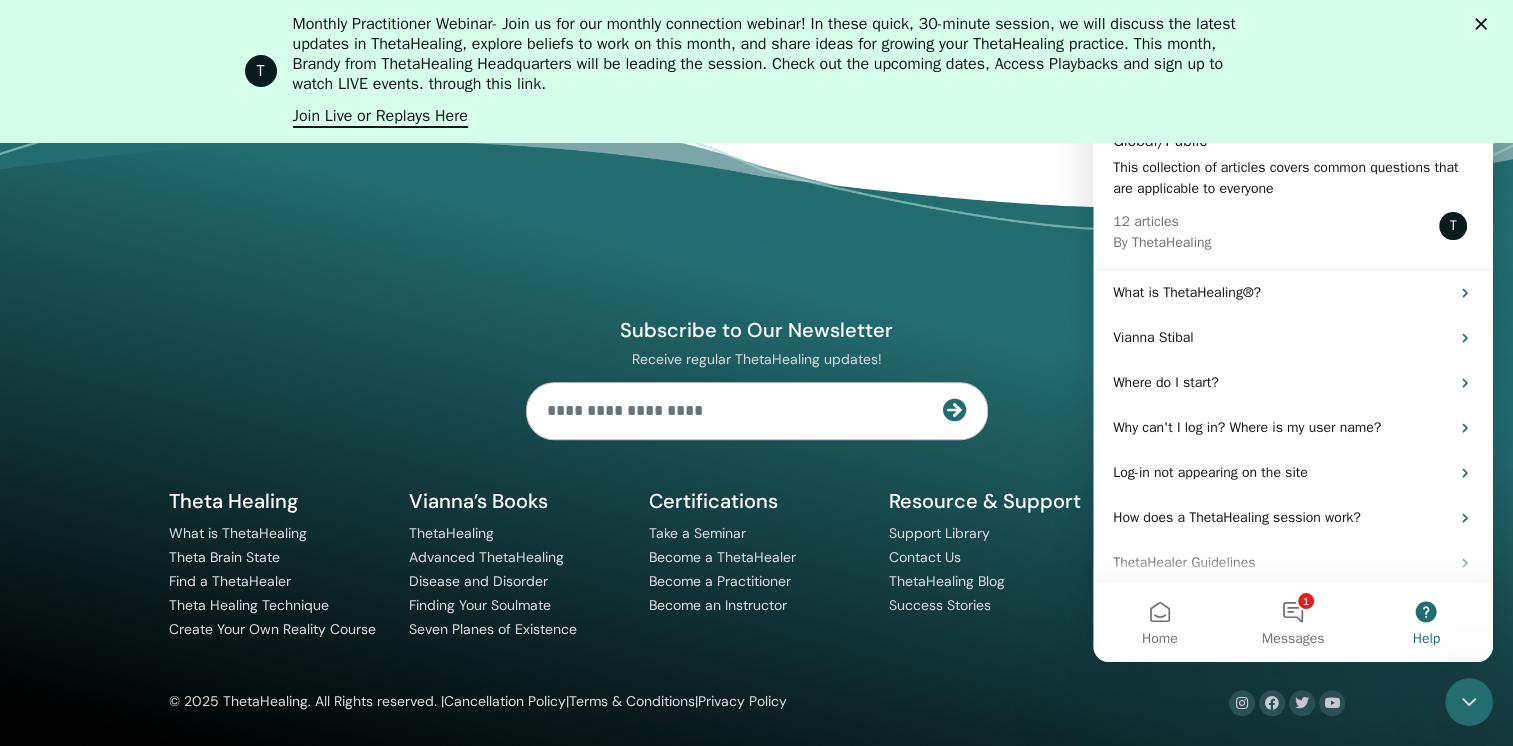 scroll, scrollTop: 0, scrollLeft: 0, axis: both 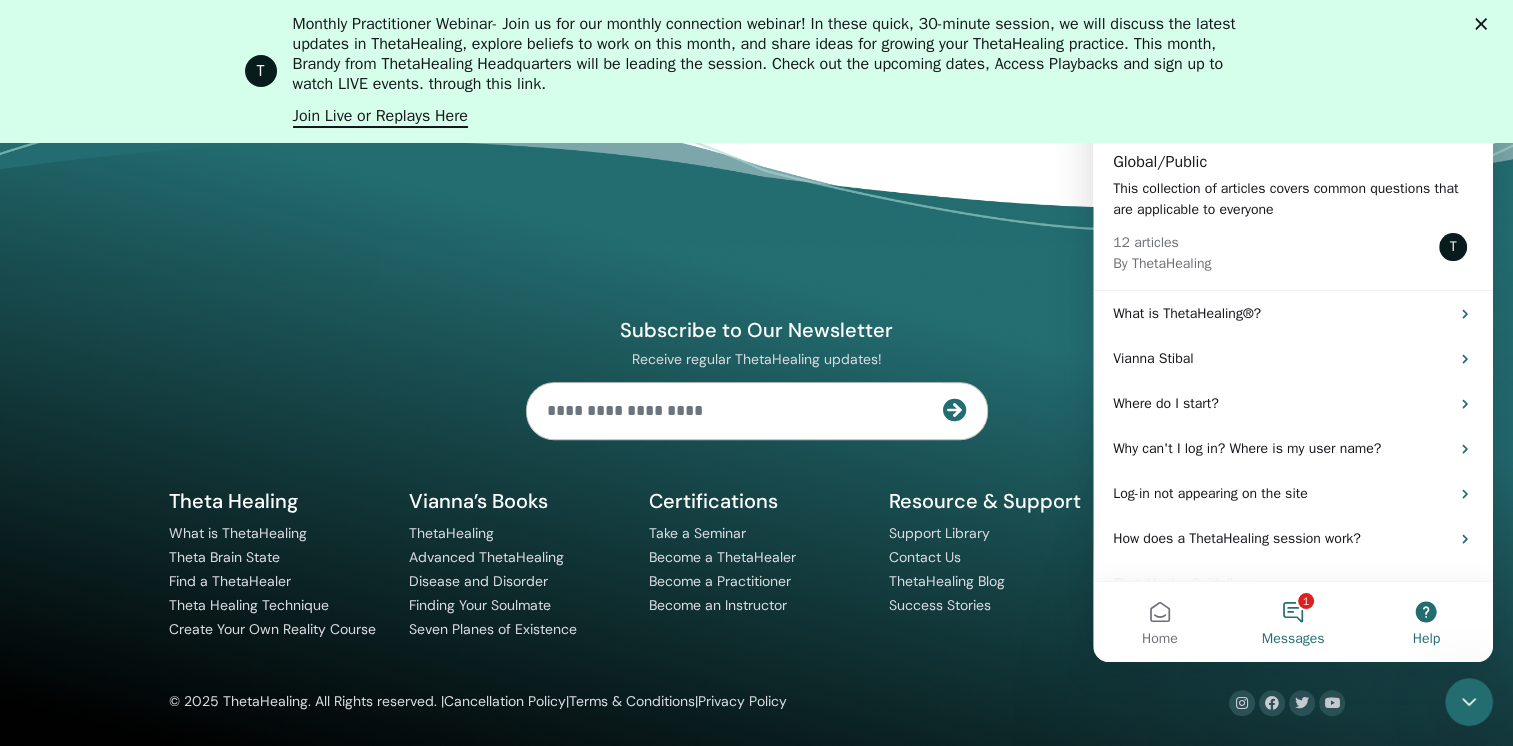 click on "1 Messages" at bounding box center [1292, 622] 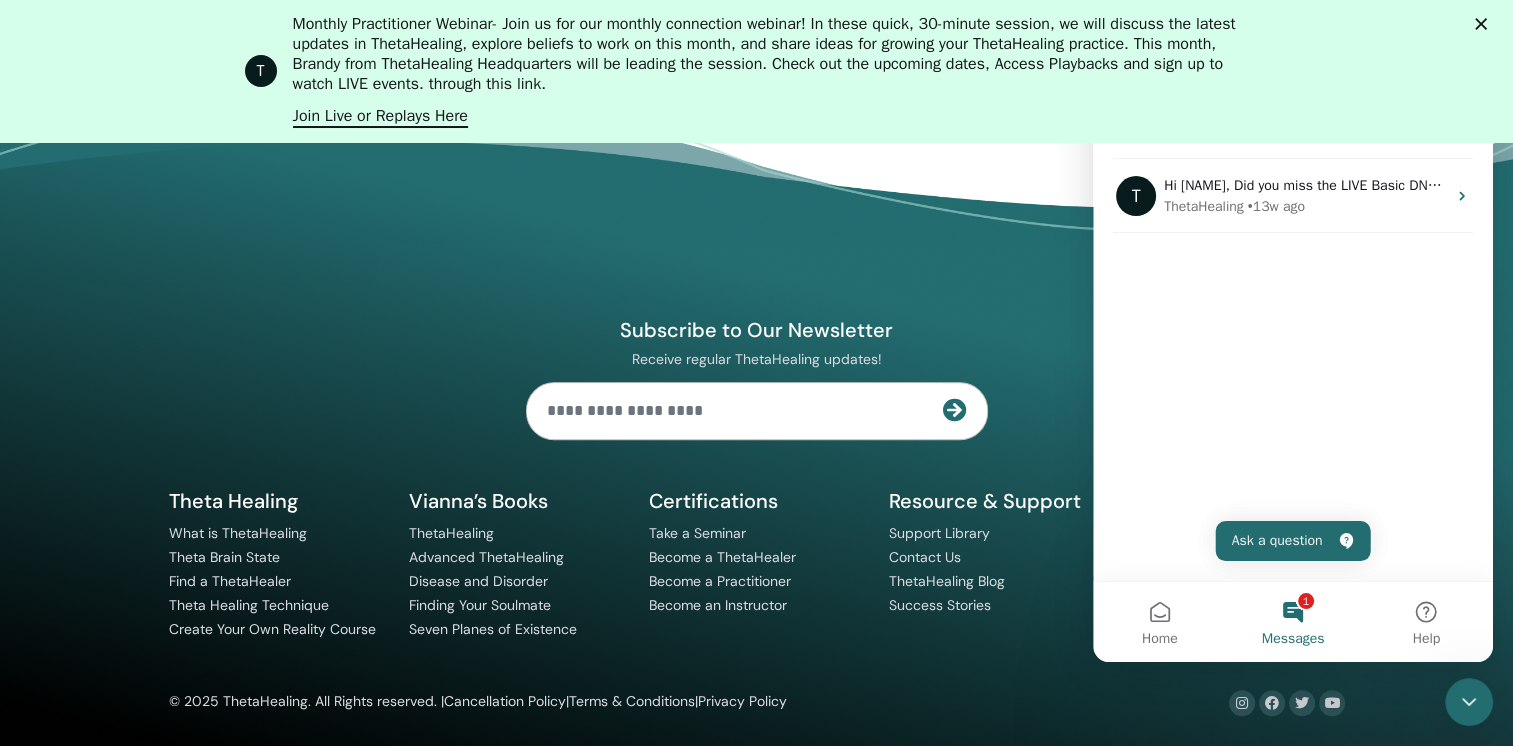 click on "Subscribe to Our Newsletter
Receive regular ThetaHealing updates!
Theta Healing
What is ThetaHealing
Company" at bounding box center (757, 444) 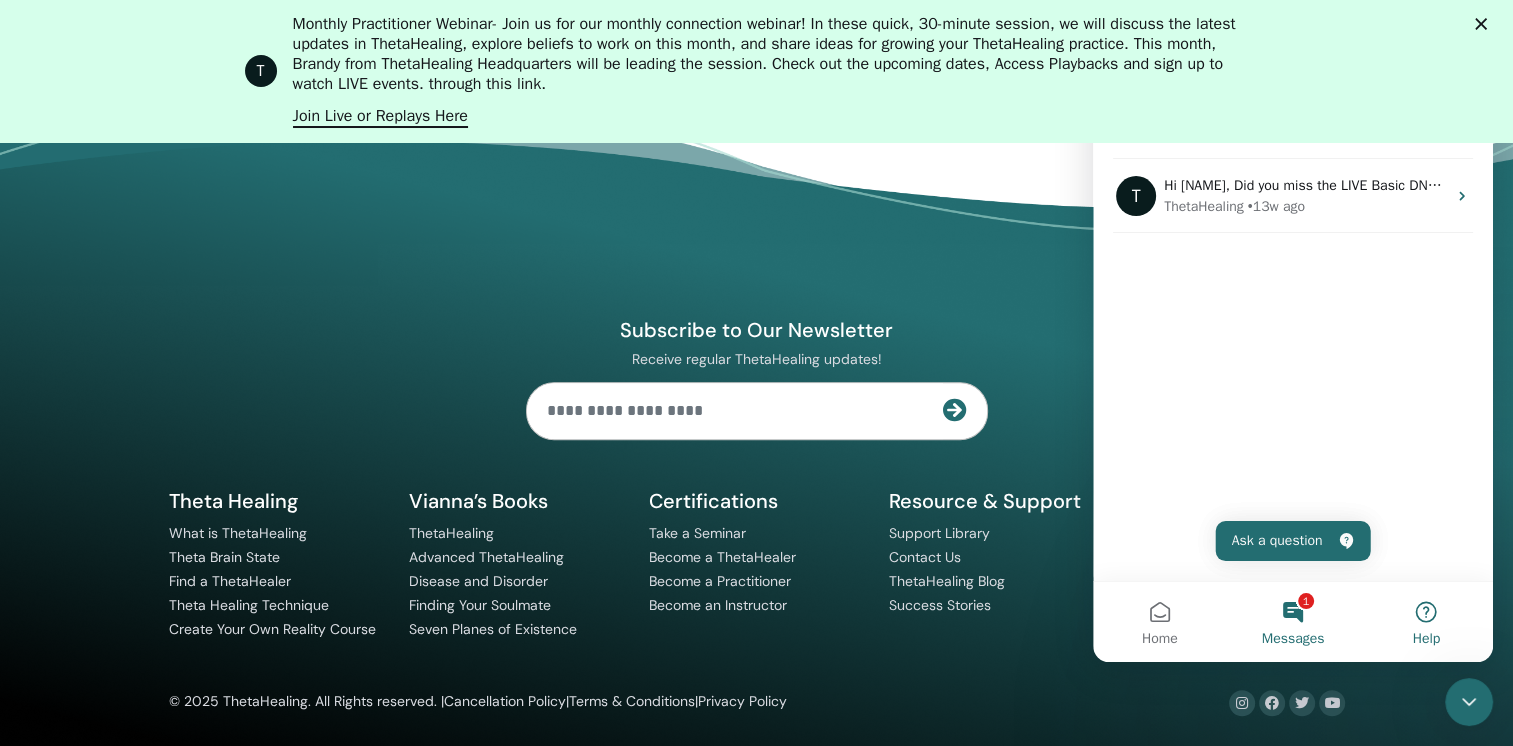click on "Help" at bounding box center [1426, 622] 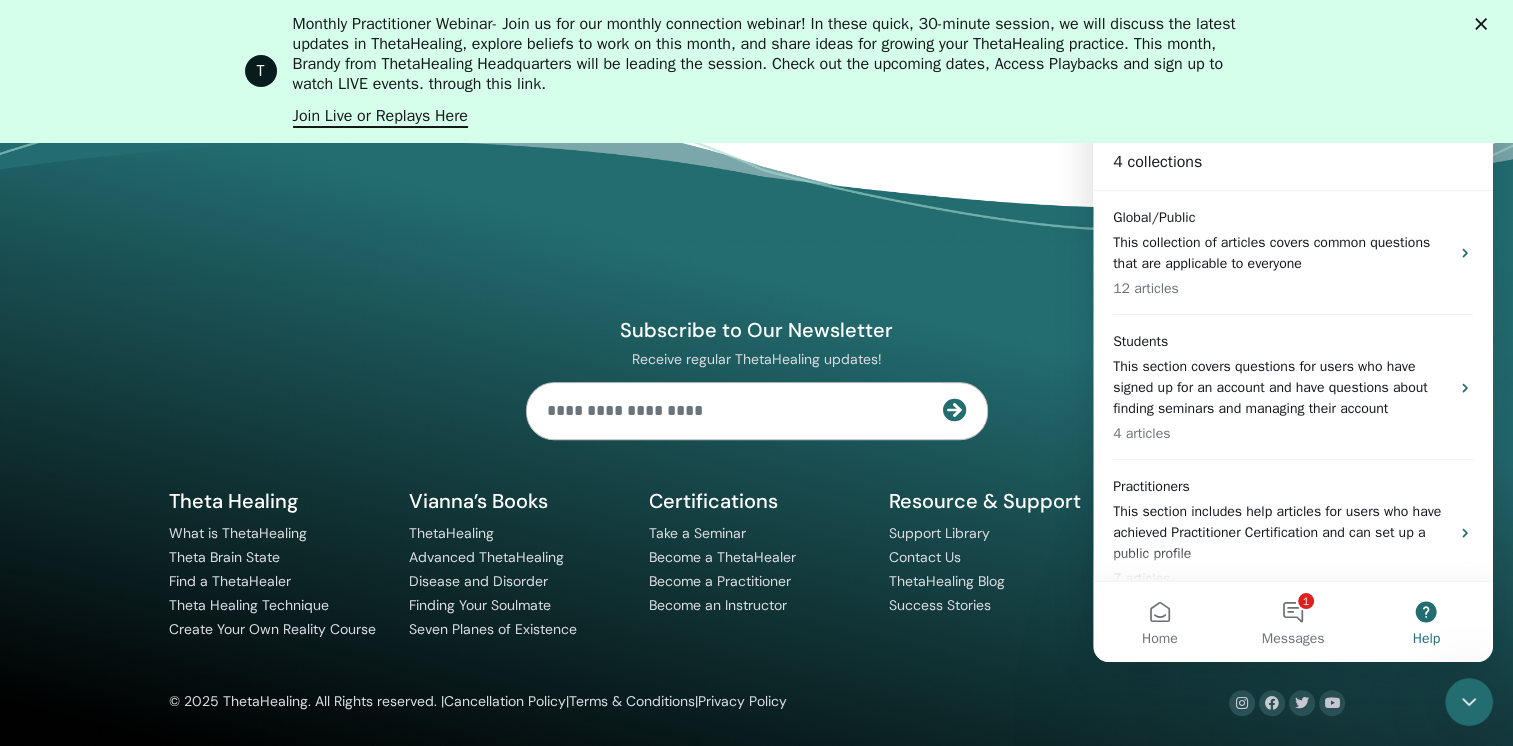 click on "Help" at bounding box center [1426, 622] 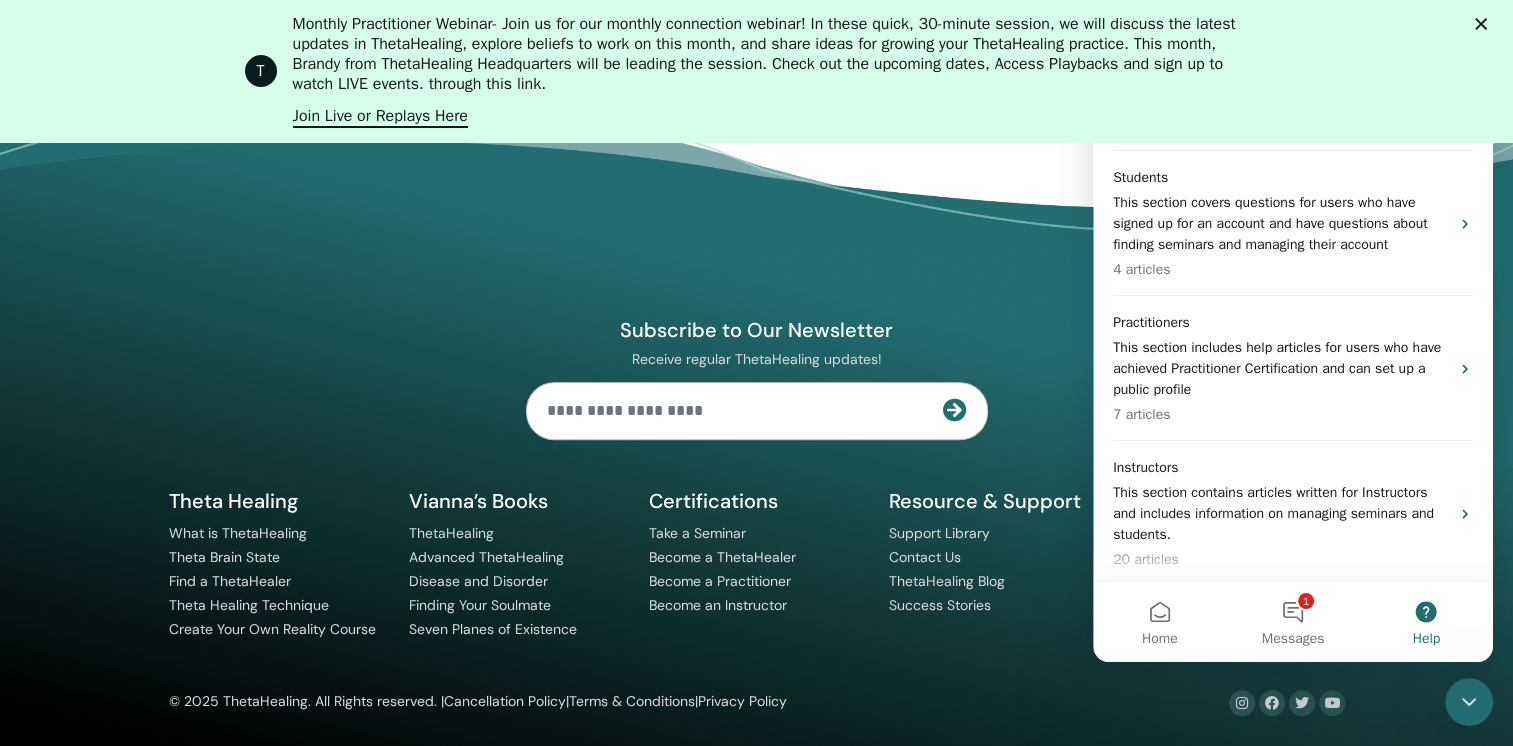 scroll, scrollTop: 168, scrollLeft: 0, axis: vertical 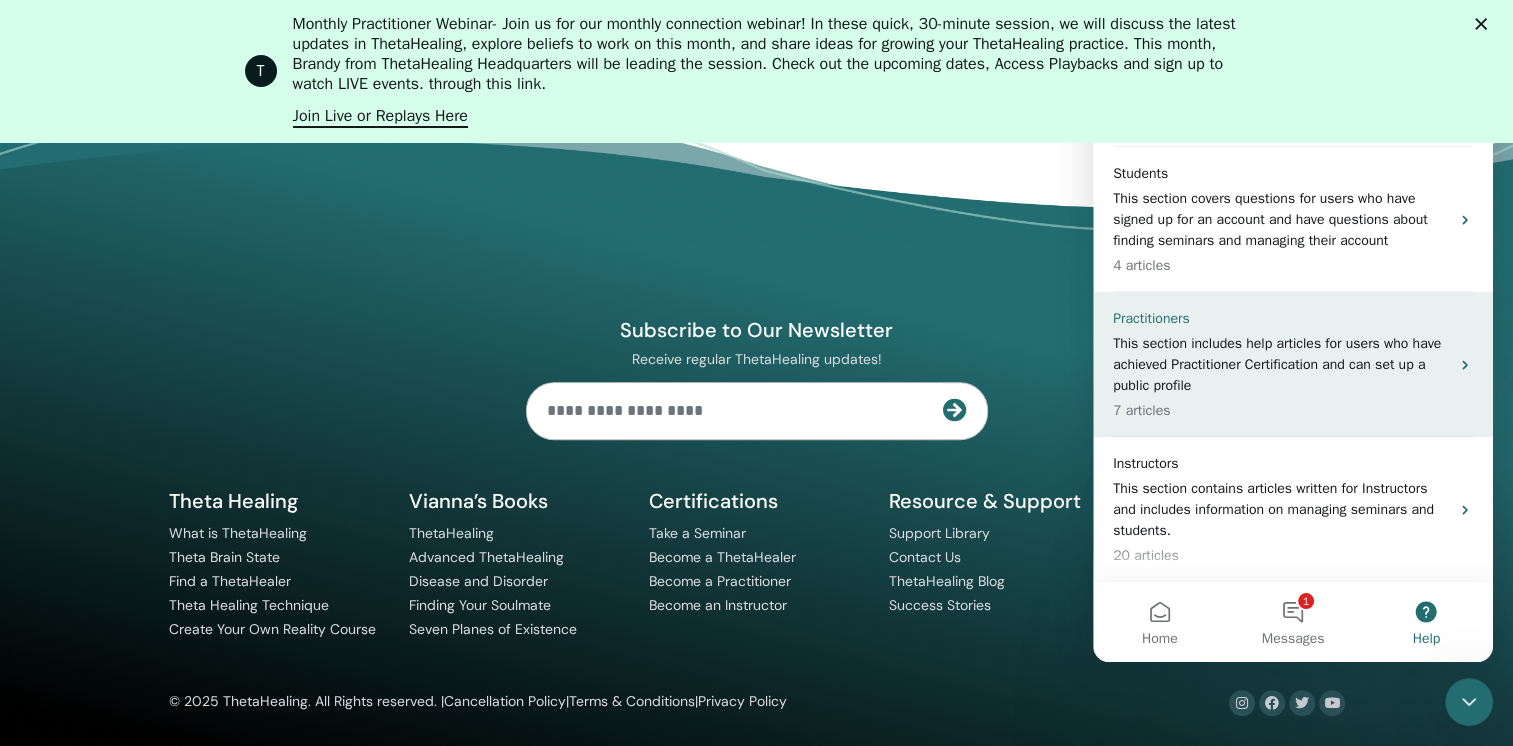 click 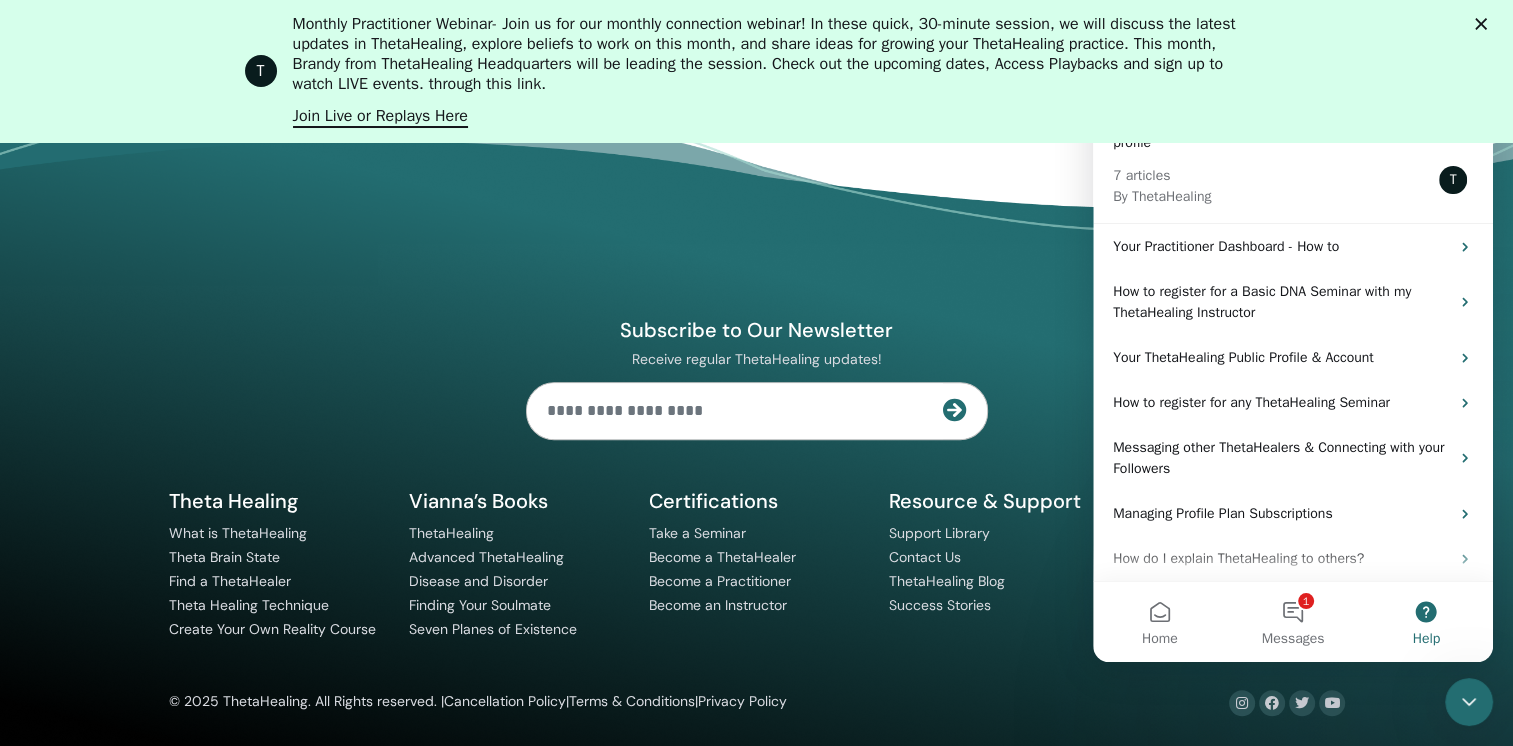 scroll, scrollTop: 95, scrollLeft: 0, axis: vertical 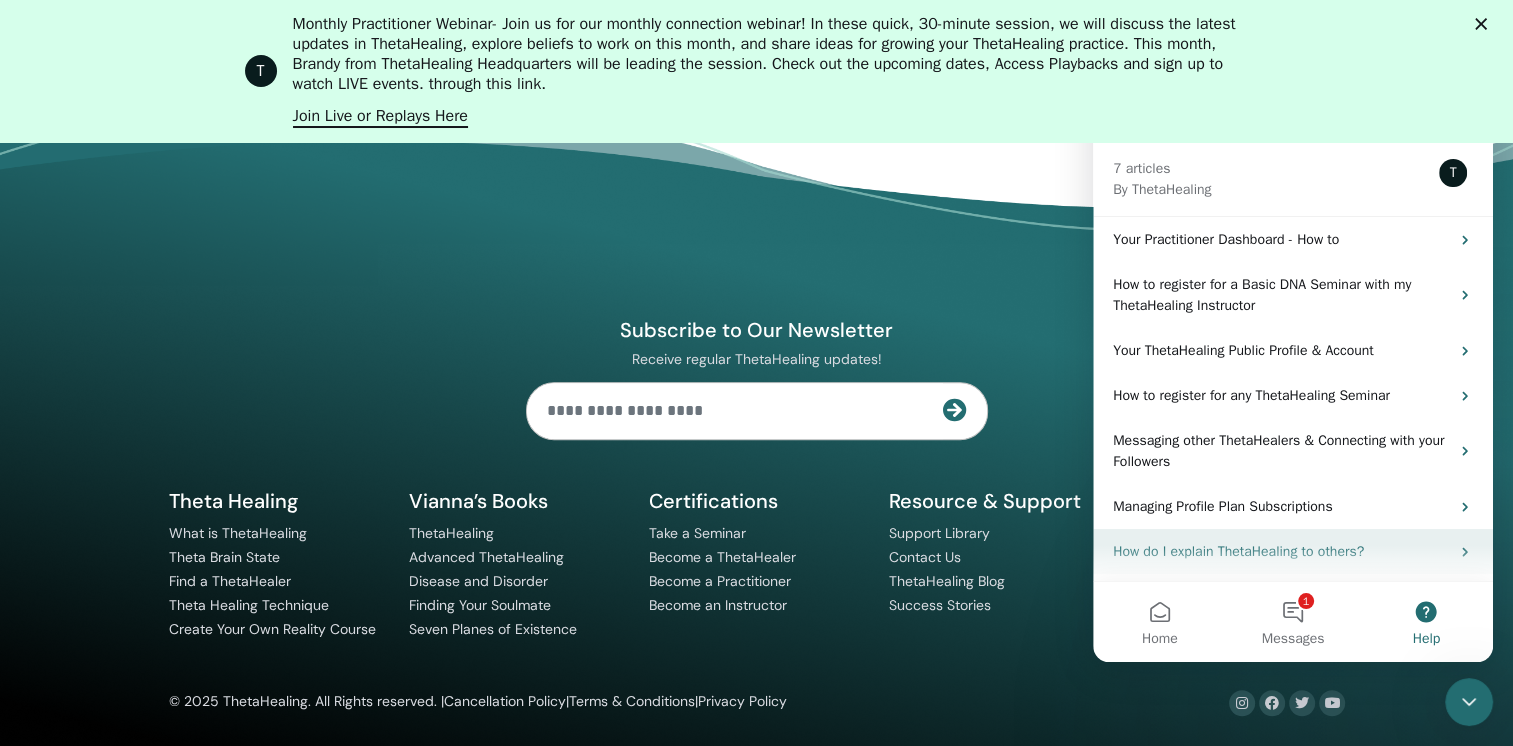 click on "How do I explain ThetaHealing to others?" at bounding box center [1281, 551] 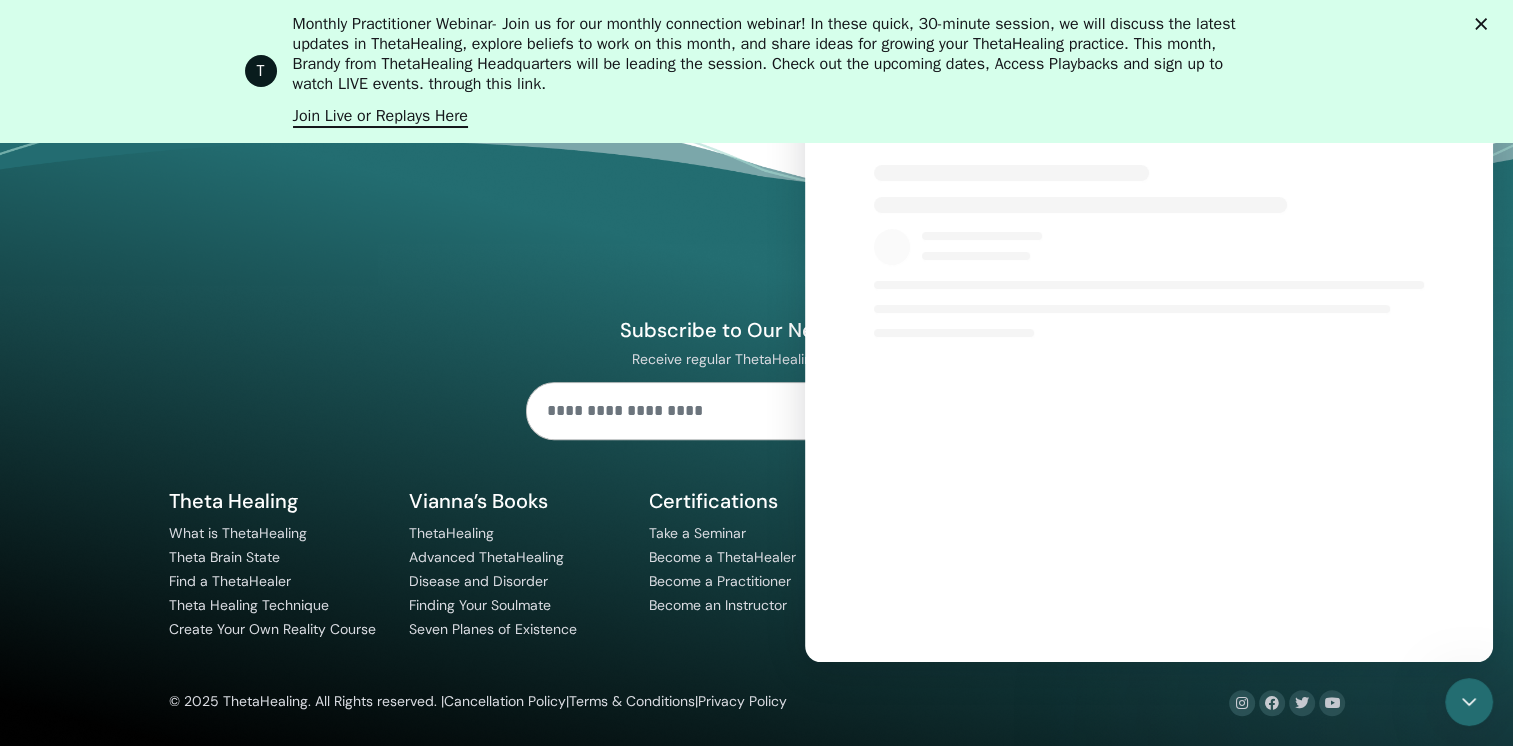select on "**" 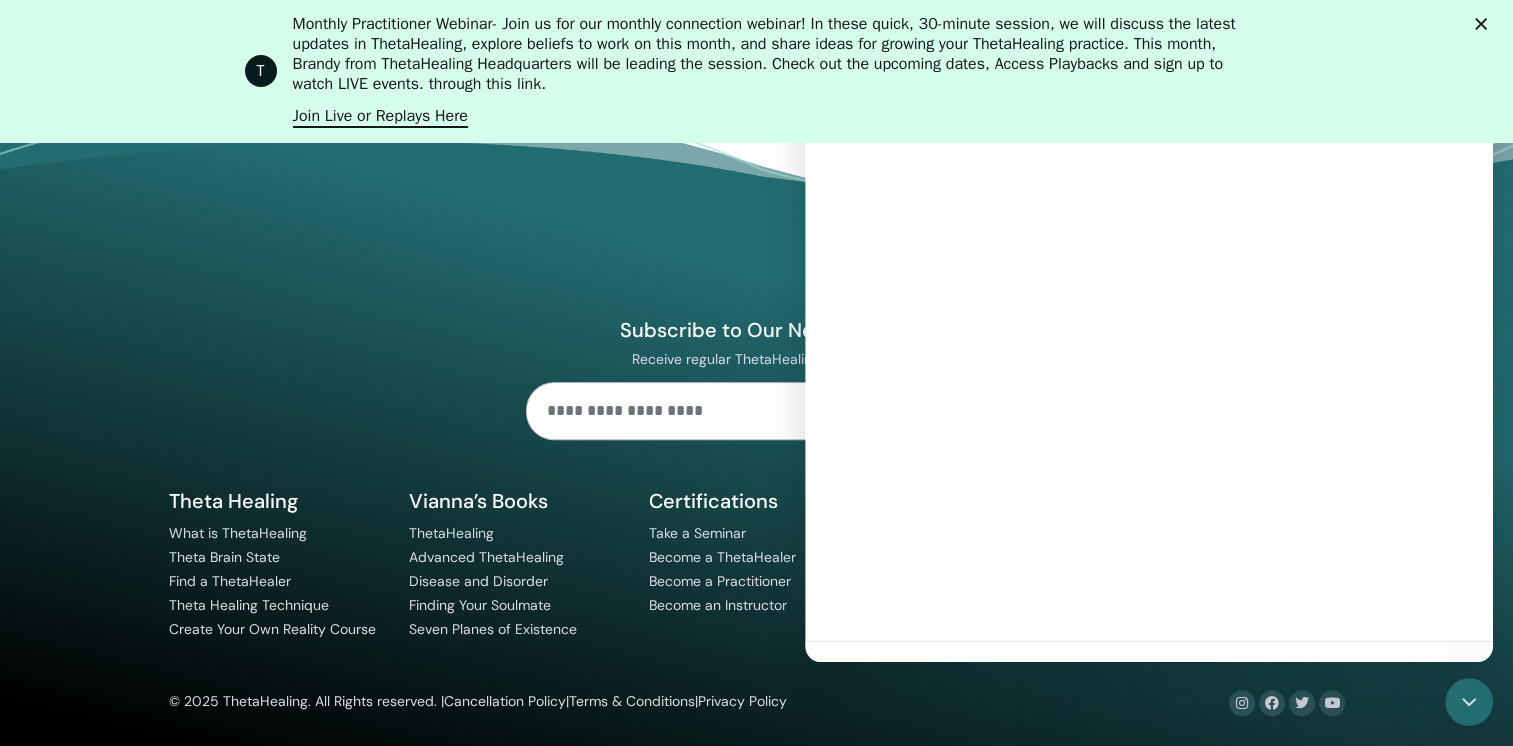 scroll, scrollTop: 0, scrollLeft: 0, axis: both 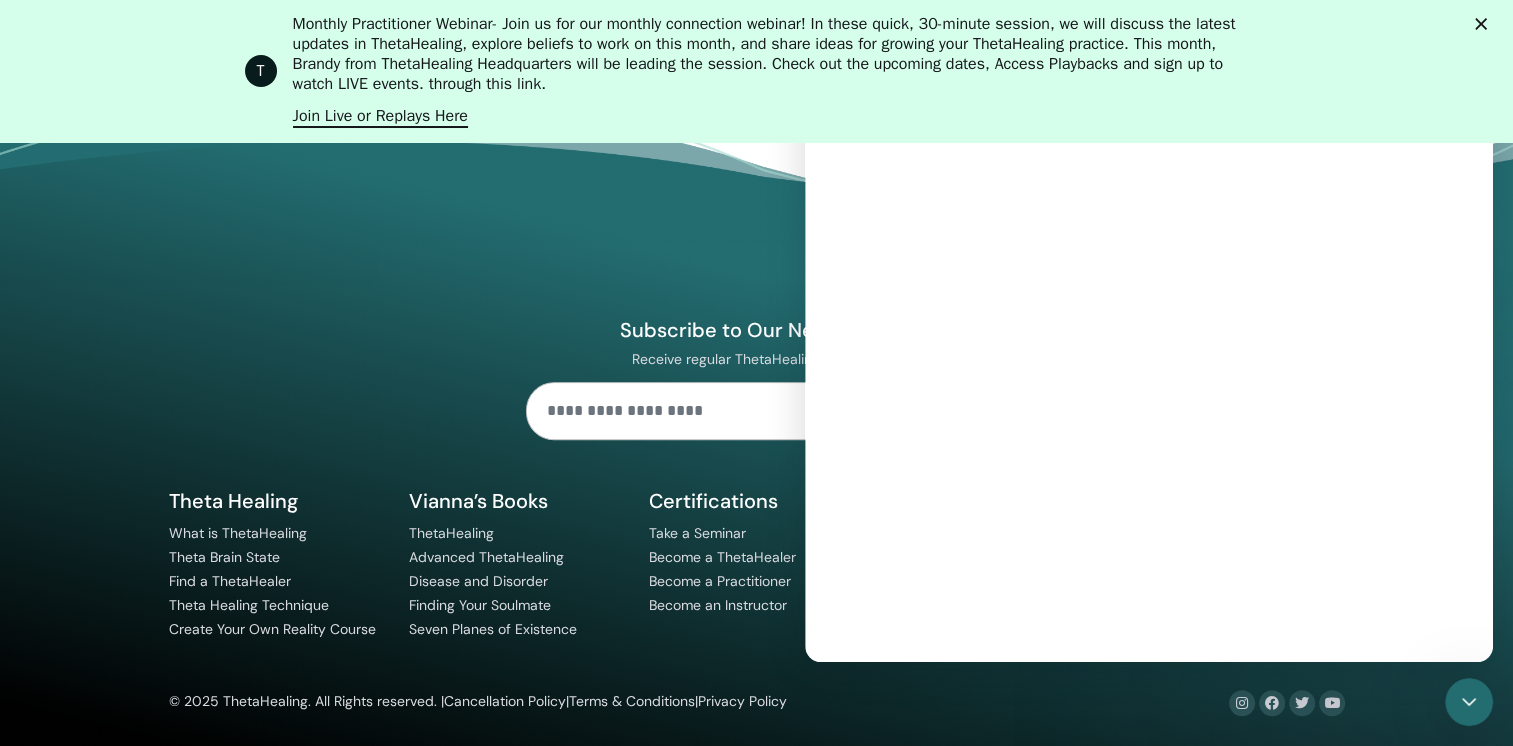 click on "Monthly Practitioner Webinar  - Join us for our monthly connection webinar! In these quick, 30-minute session, we will discuss the latest updates in ThetaHealing, explore beliefs to work on this month, and share ideas for growing your ThetaHealing practice. This month, Brandy from ThetaHealing Headquarters will be leading the session. Check out the upcoming dates, Access Playbacks and sign up to watch LIVE events. through this link." at bounding box center (773, 54) 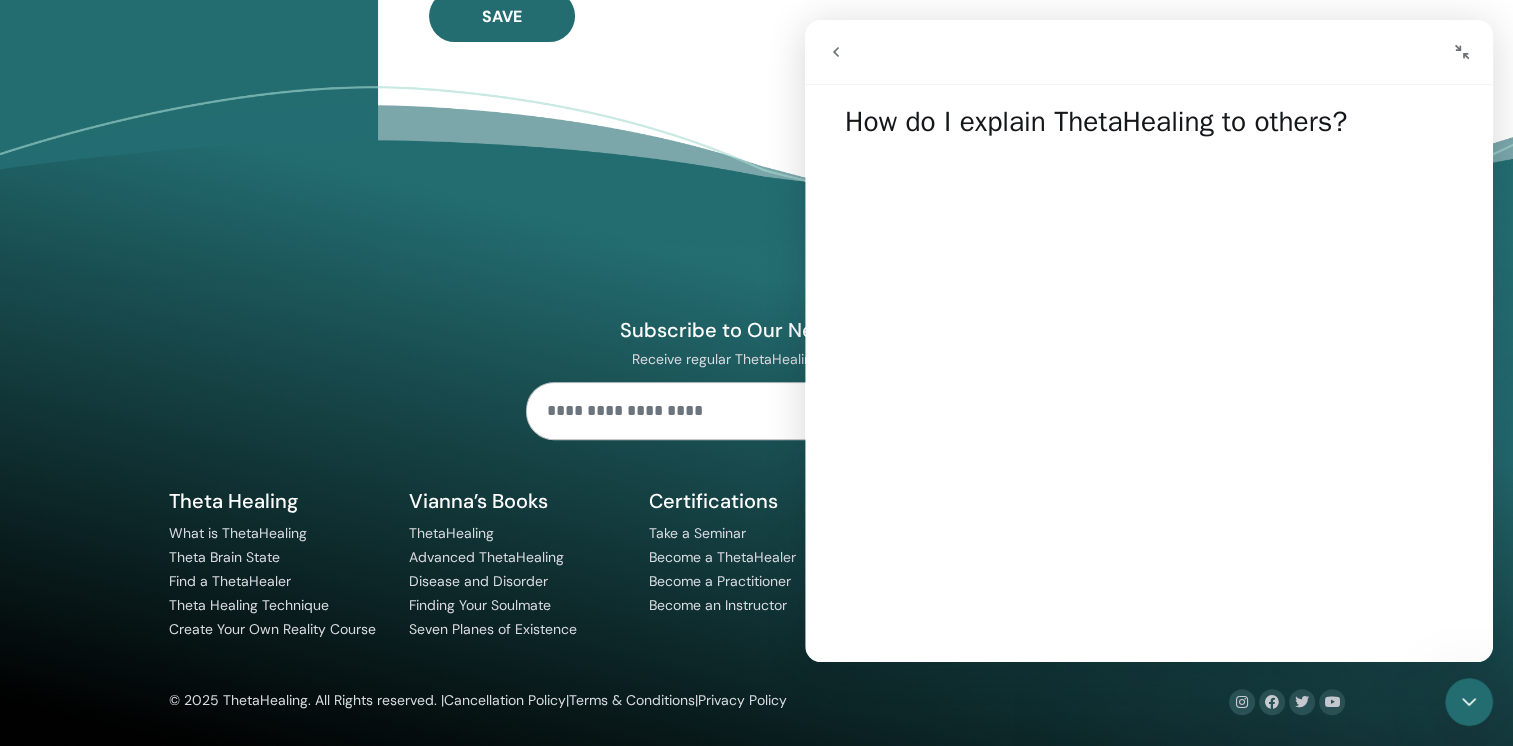 scroll, scrollTop: 884, scrollLeft: 0, axis: vertical 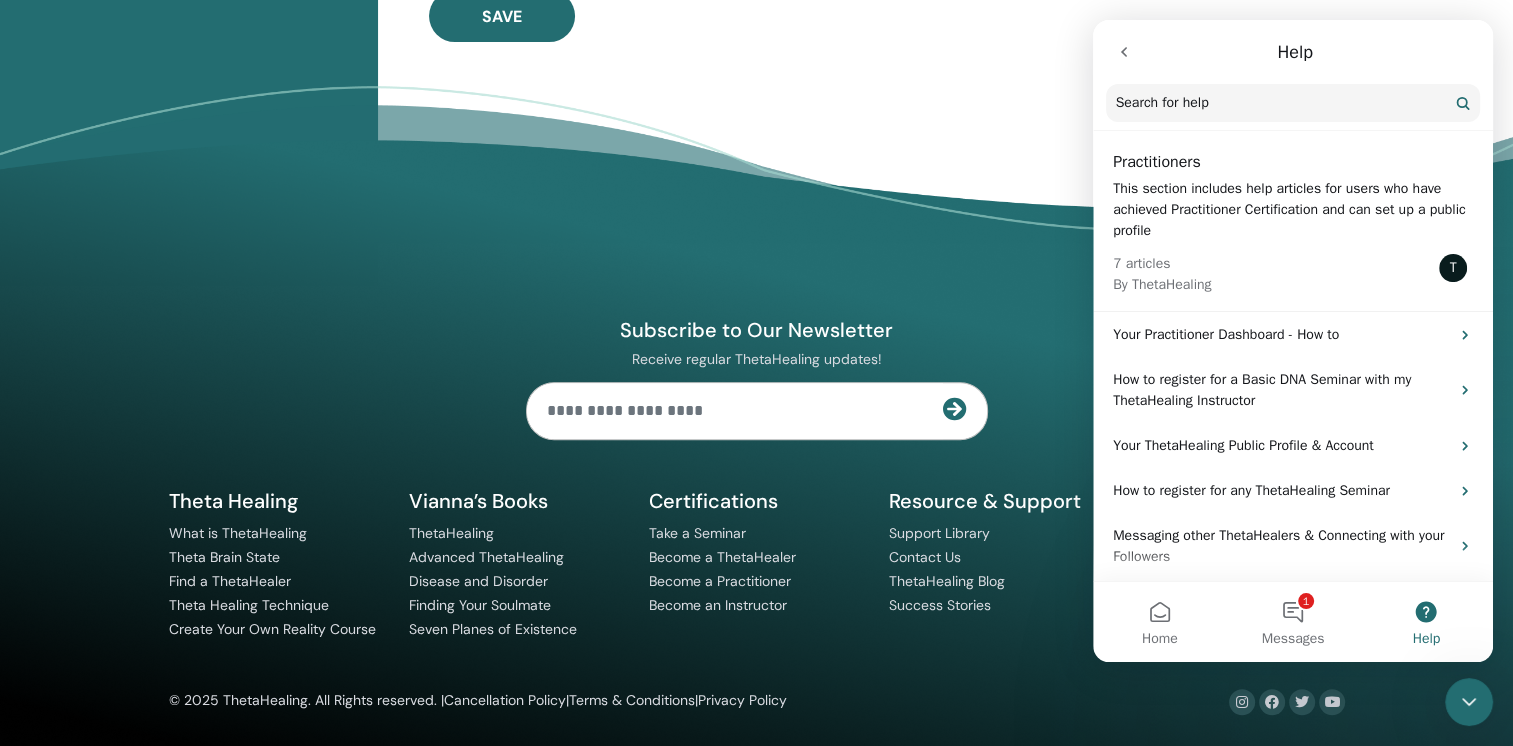 click on "Search for help" at bounding box center (1293, 103) 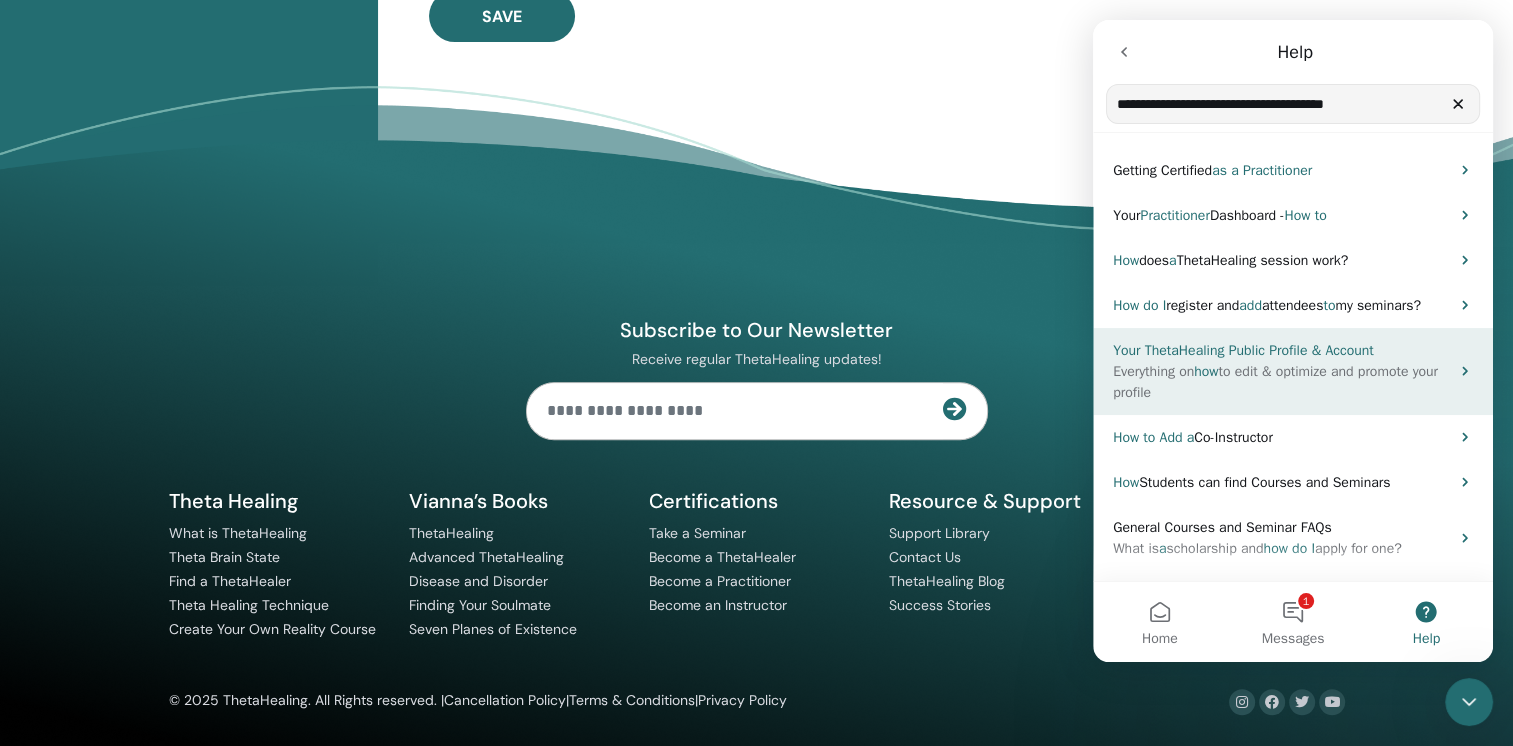 type on "**********" 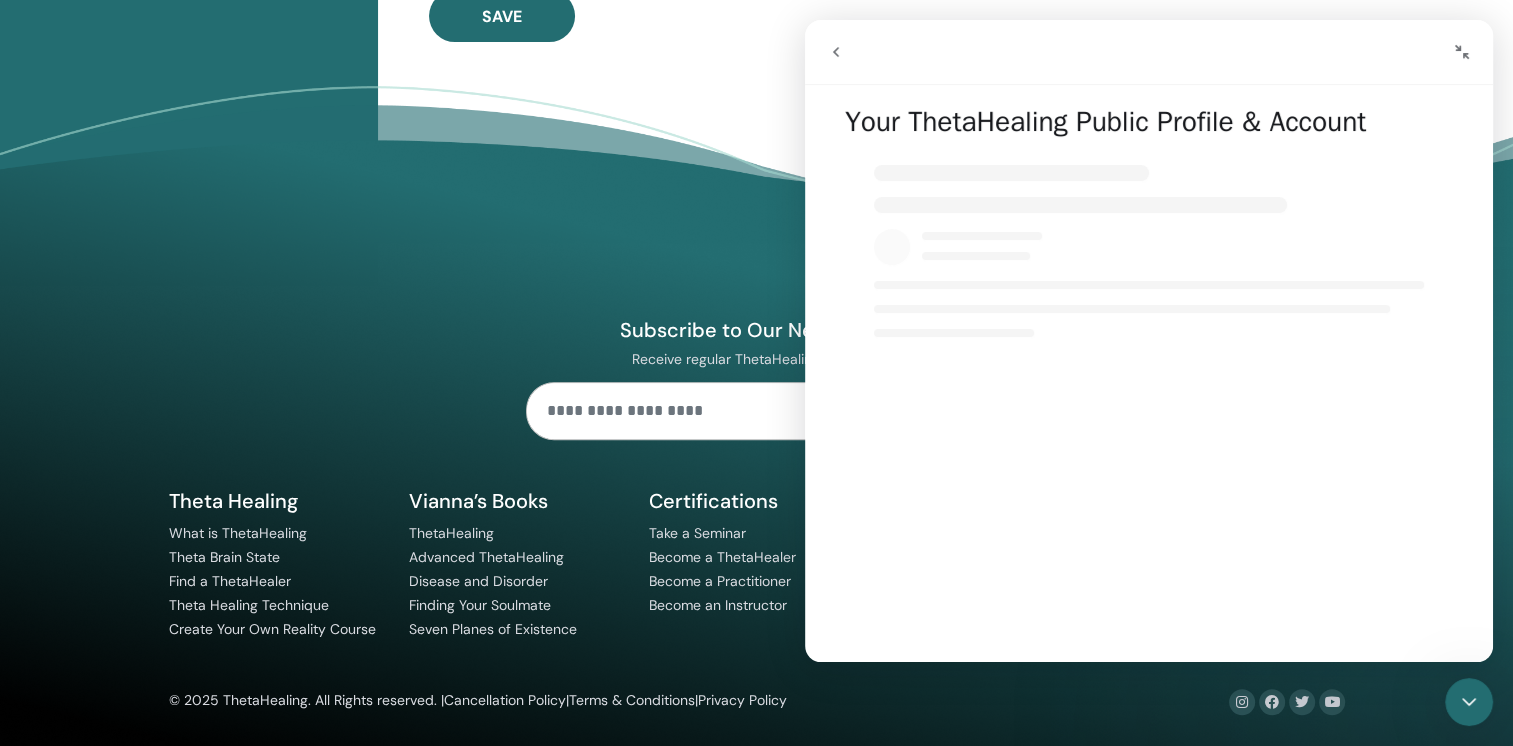 select on "**" 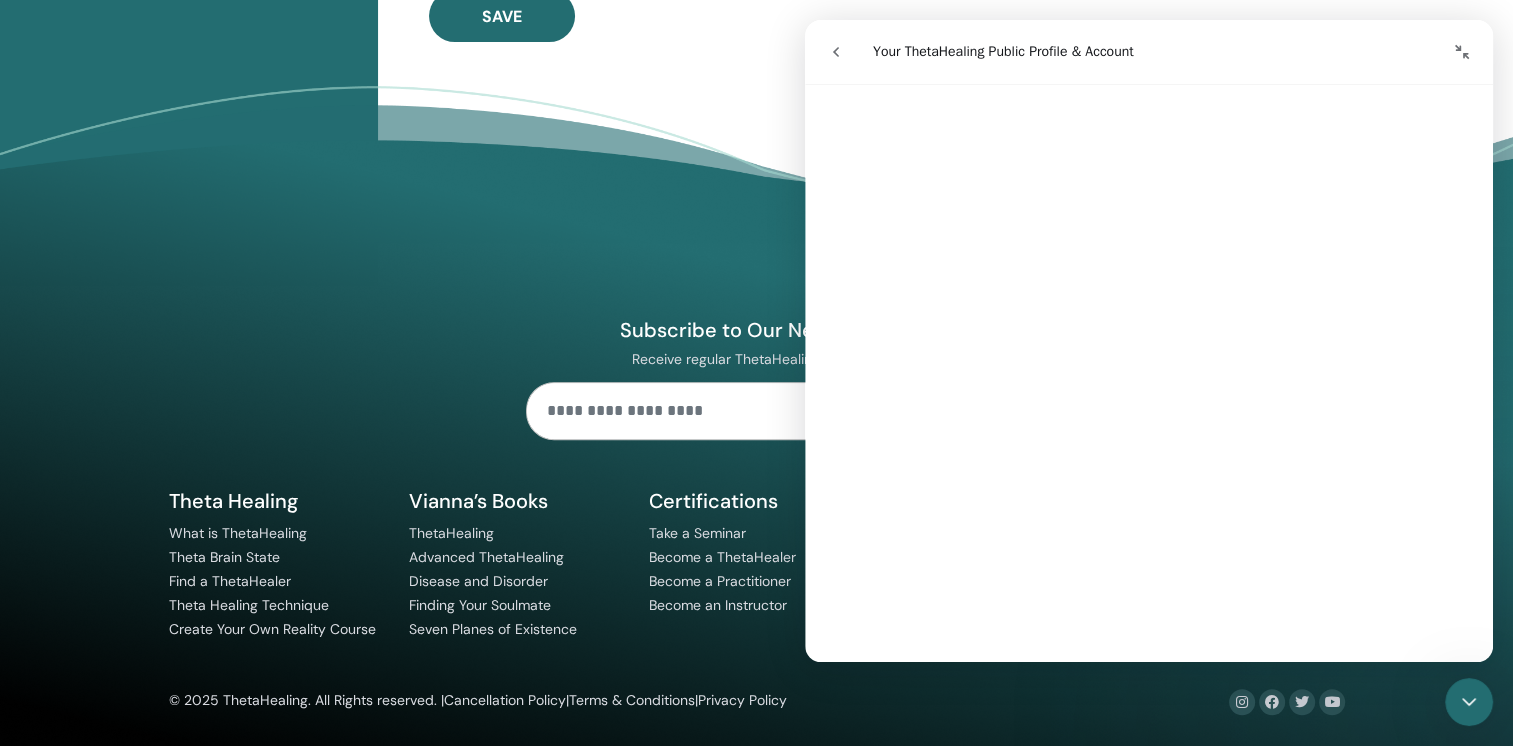scroll, scrollTop: 332, scrollLeft: 0, axis: vertical 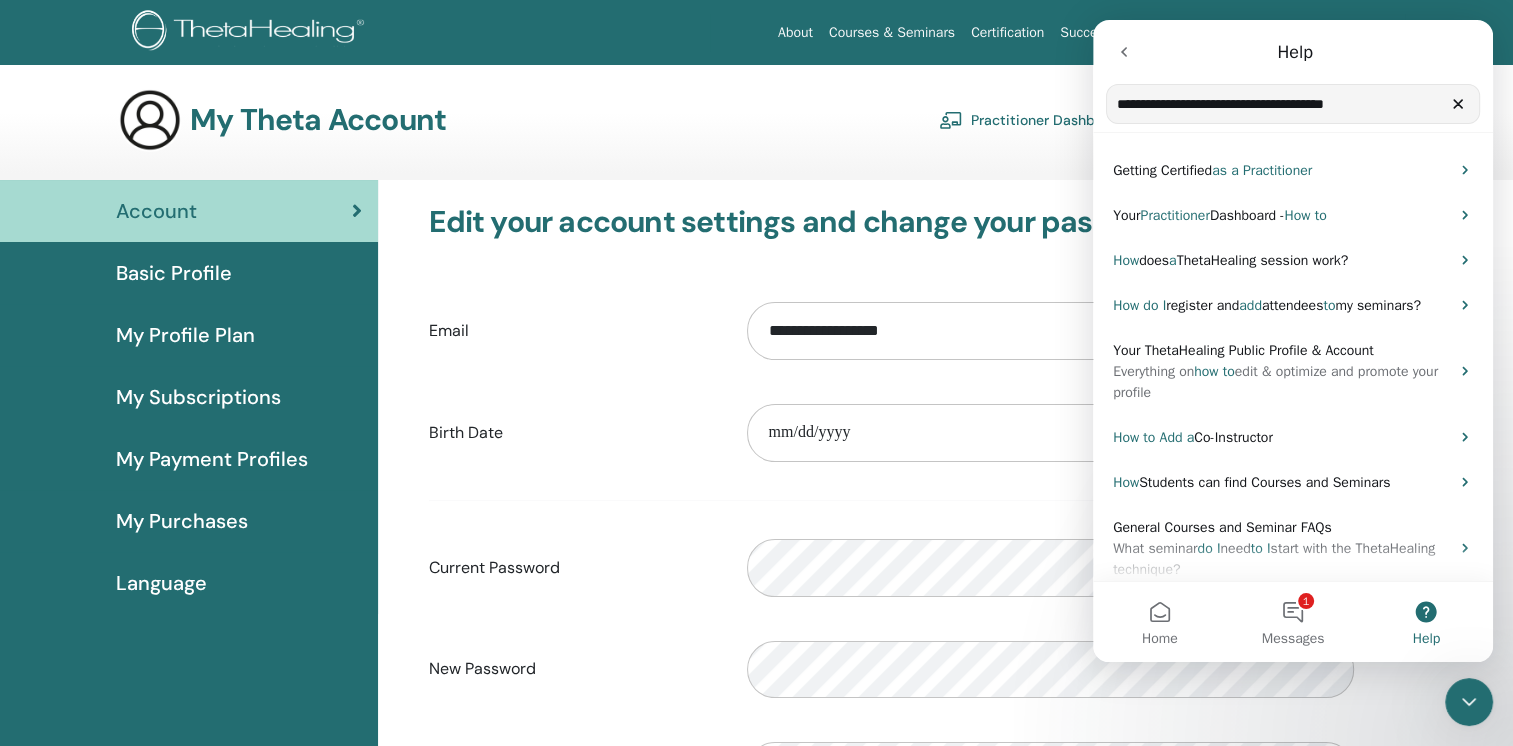 click 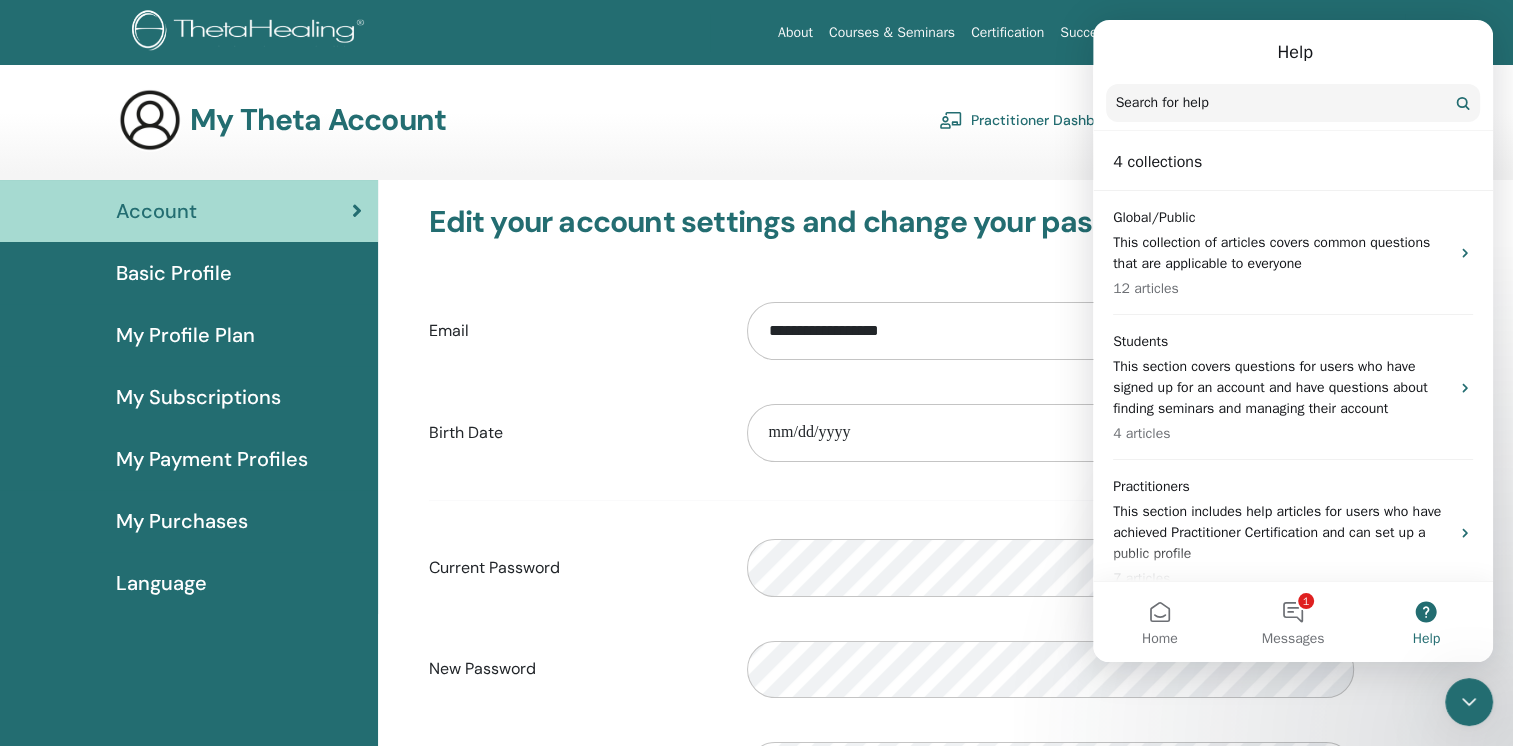 click on "Practitioner Dashboard" at bounding box center [1032, 120] 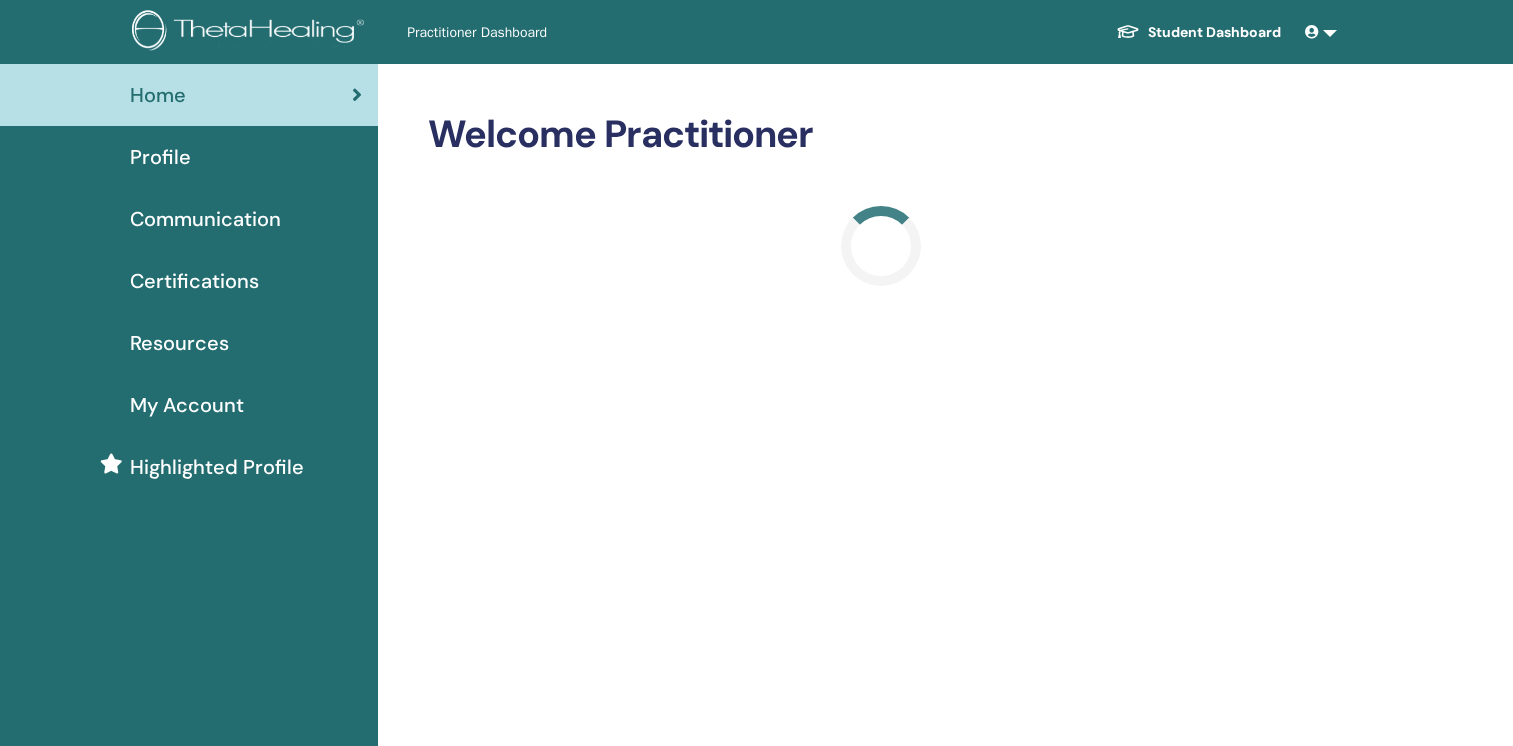 scroll, scrollTop: 0, scrollLeft: 0, axis: both 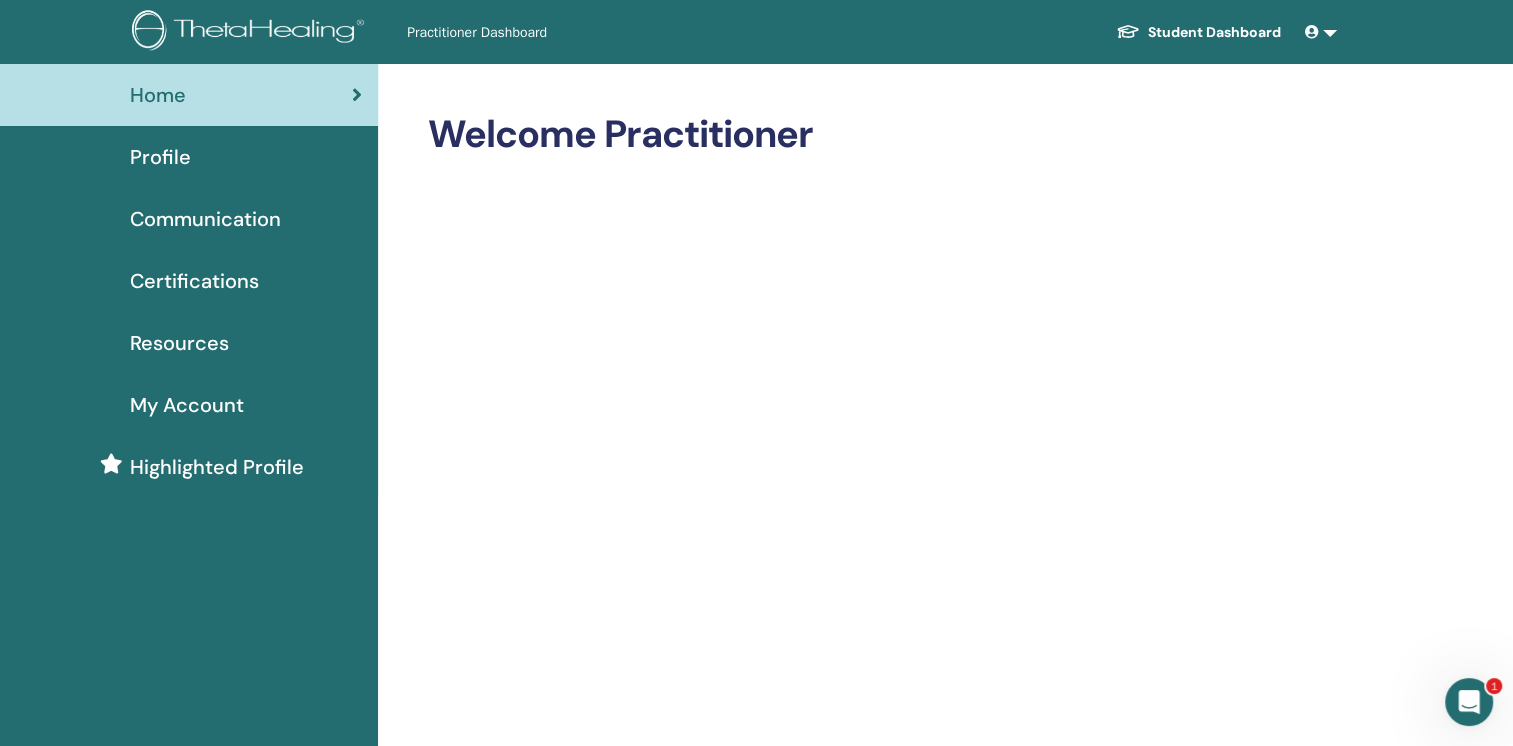 click at bounding box center (1321, 32) 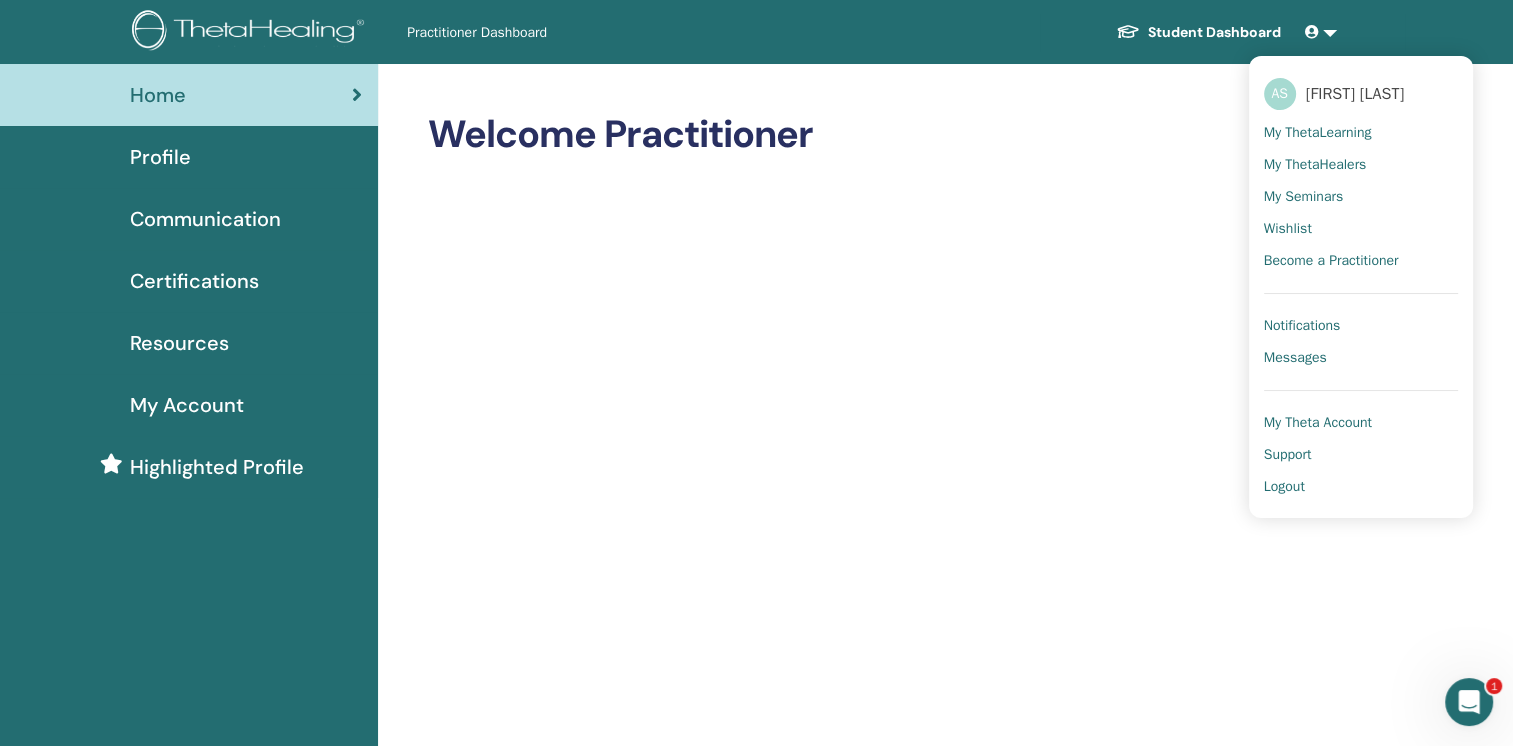 click on "Become a Practitioner" at bounding box center (1331, 261) 